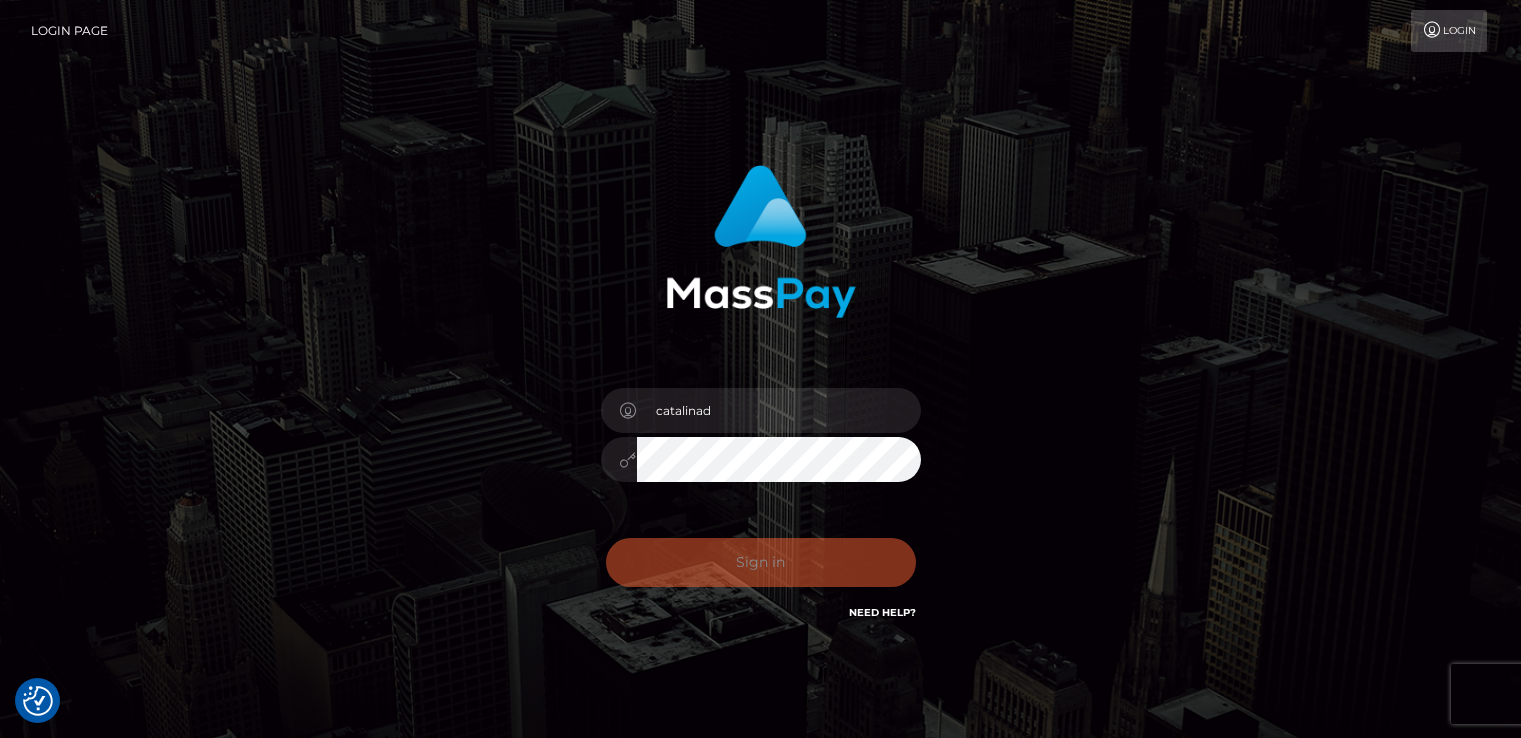 scroll, scrollTop: 0, scrollLeft: 0, axis: both 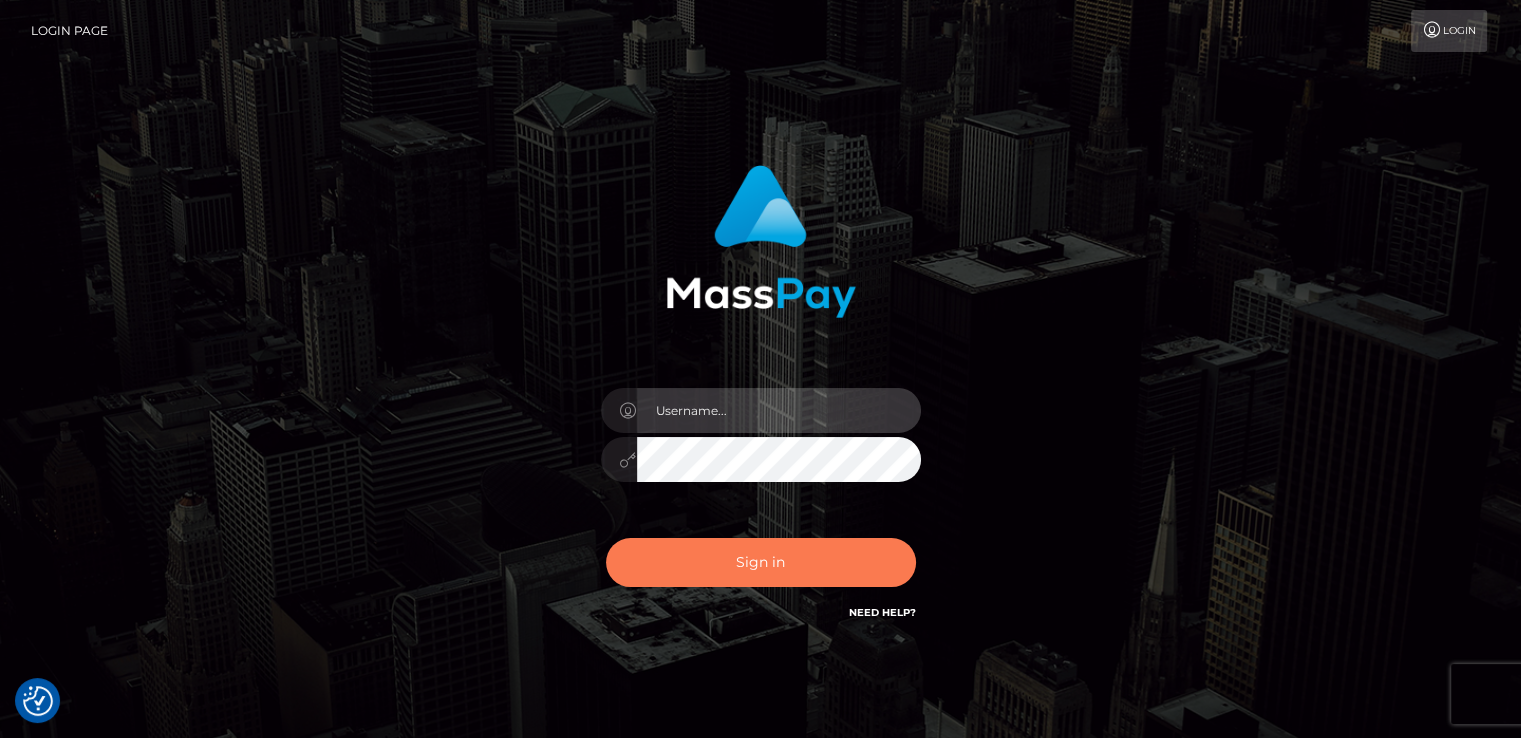 type on "catalinad" 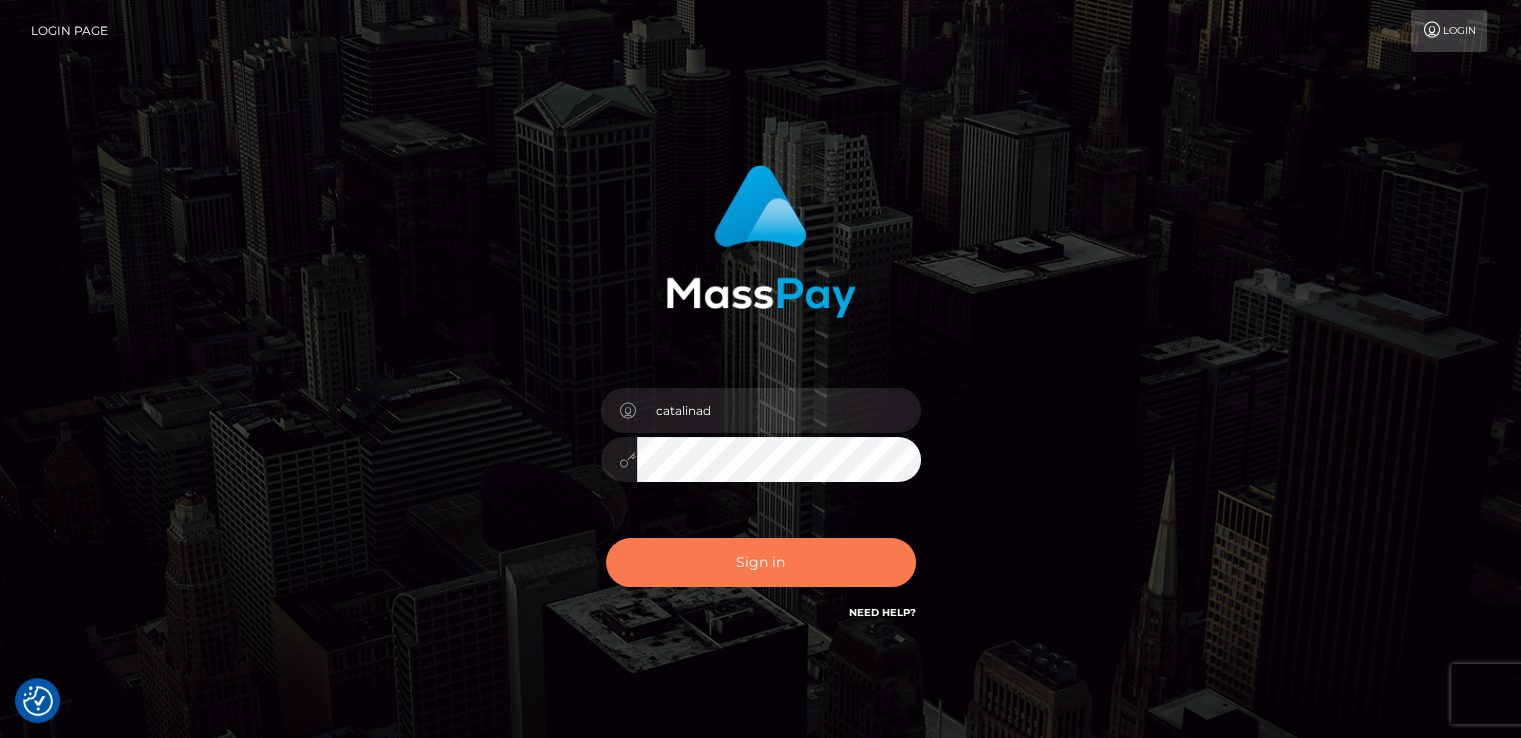 click on "Sign in" at bounding box center [761, 562] 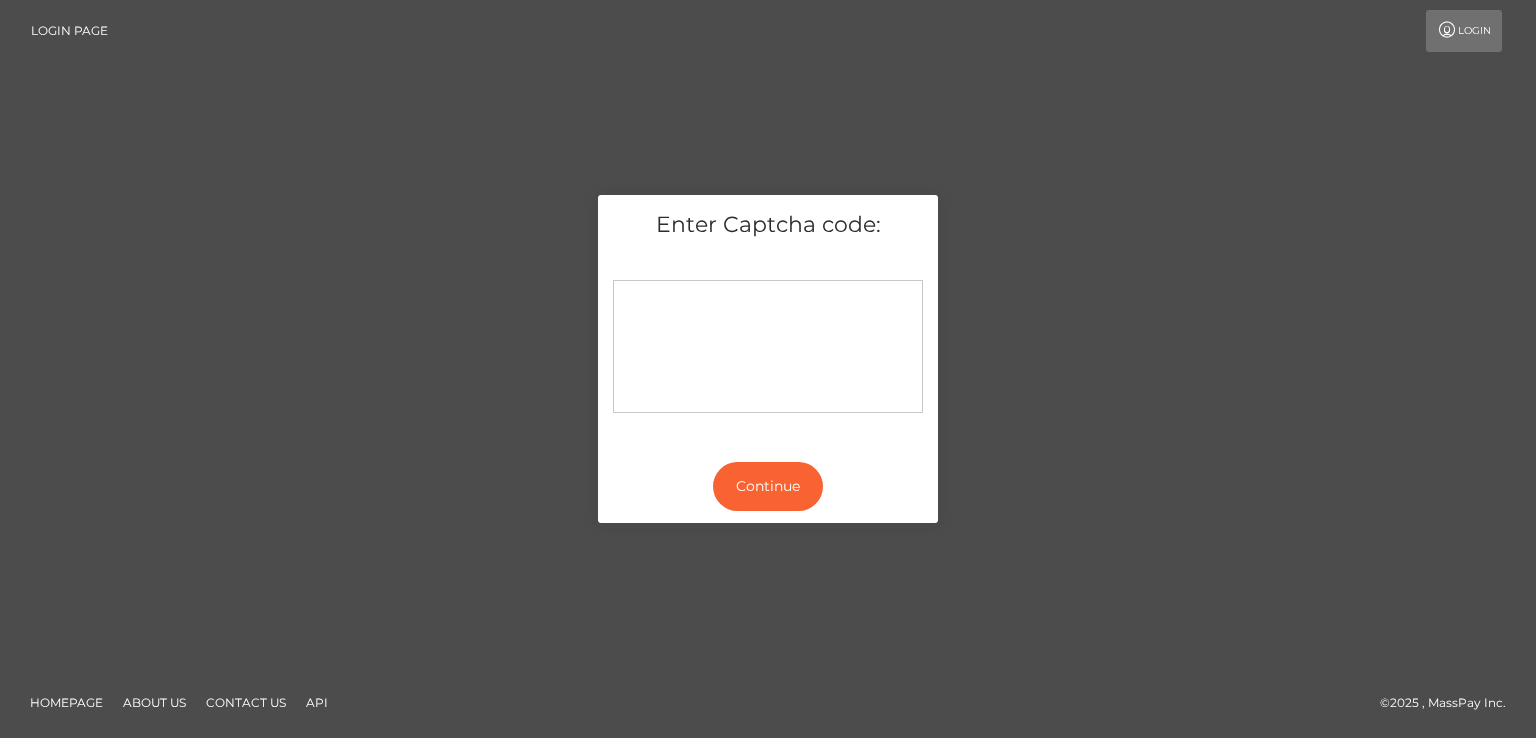scroll, scrollTop: 0, scrollLeft: 0, axis: both 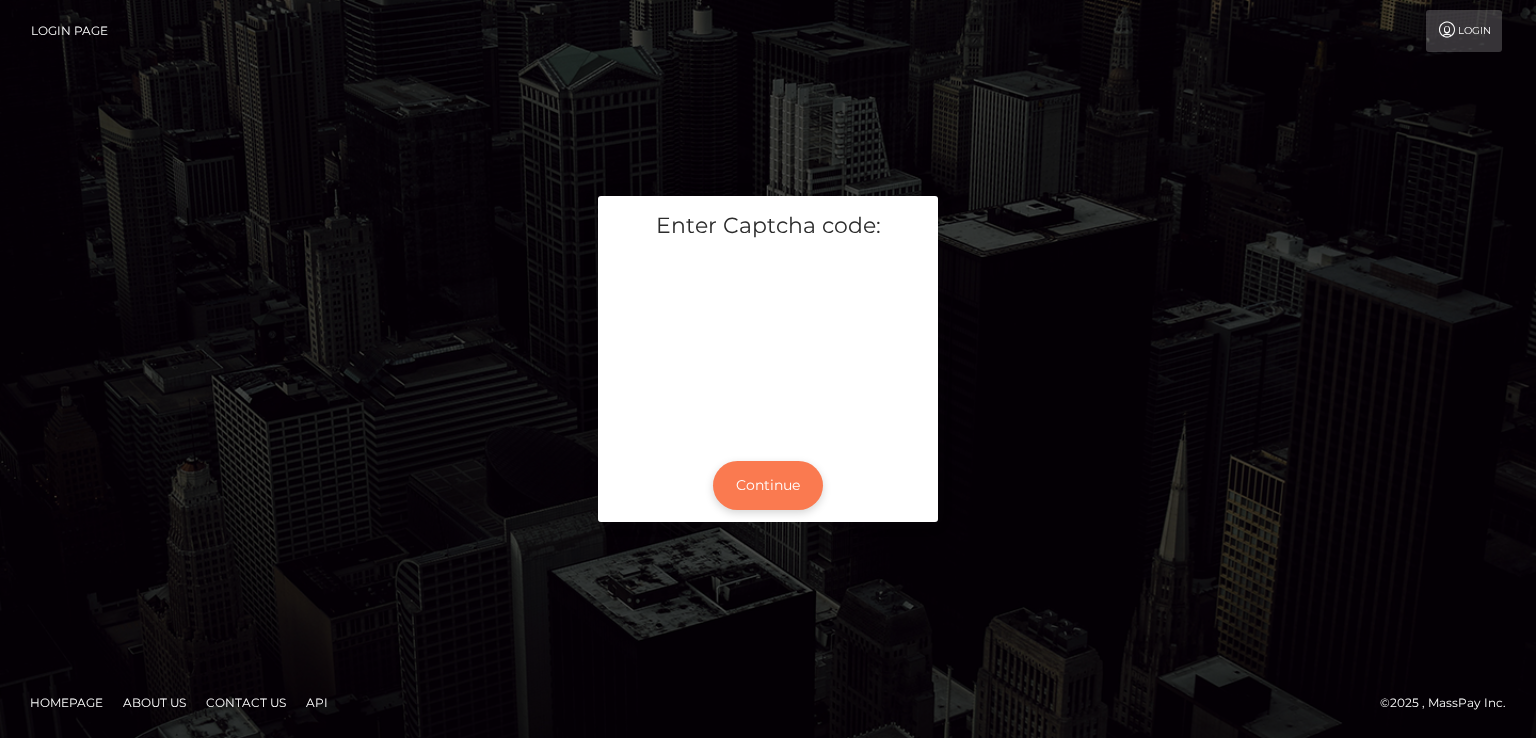 click on "Continue" at bounding box center [768, 485] 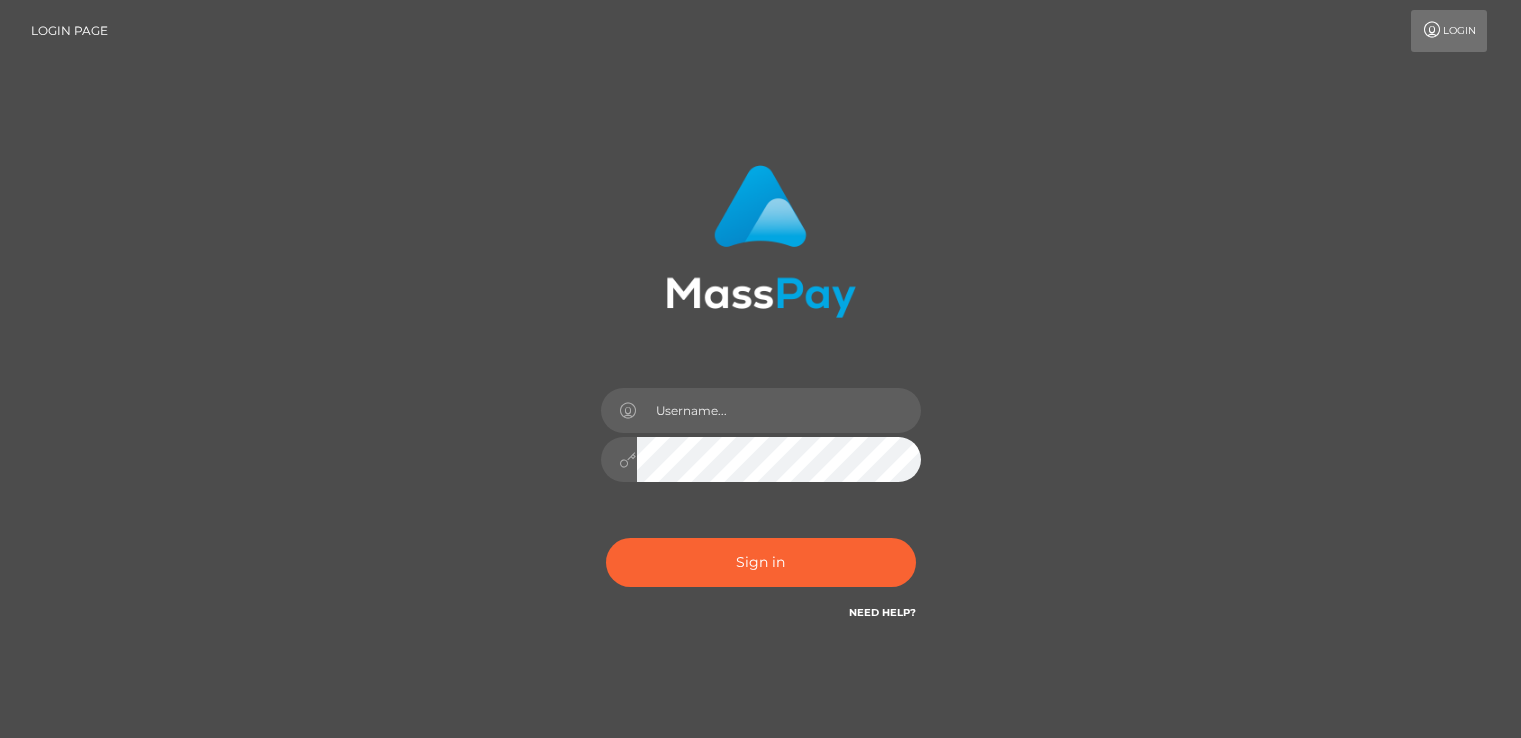 scroll, scrollTop: 0, scrollLeft: 0, axis: both 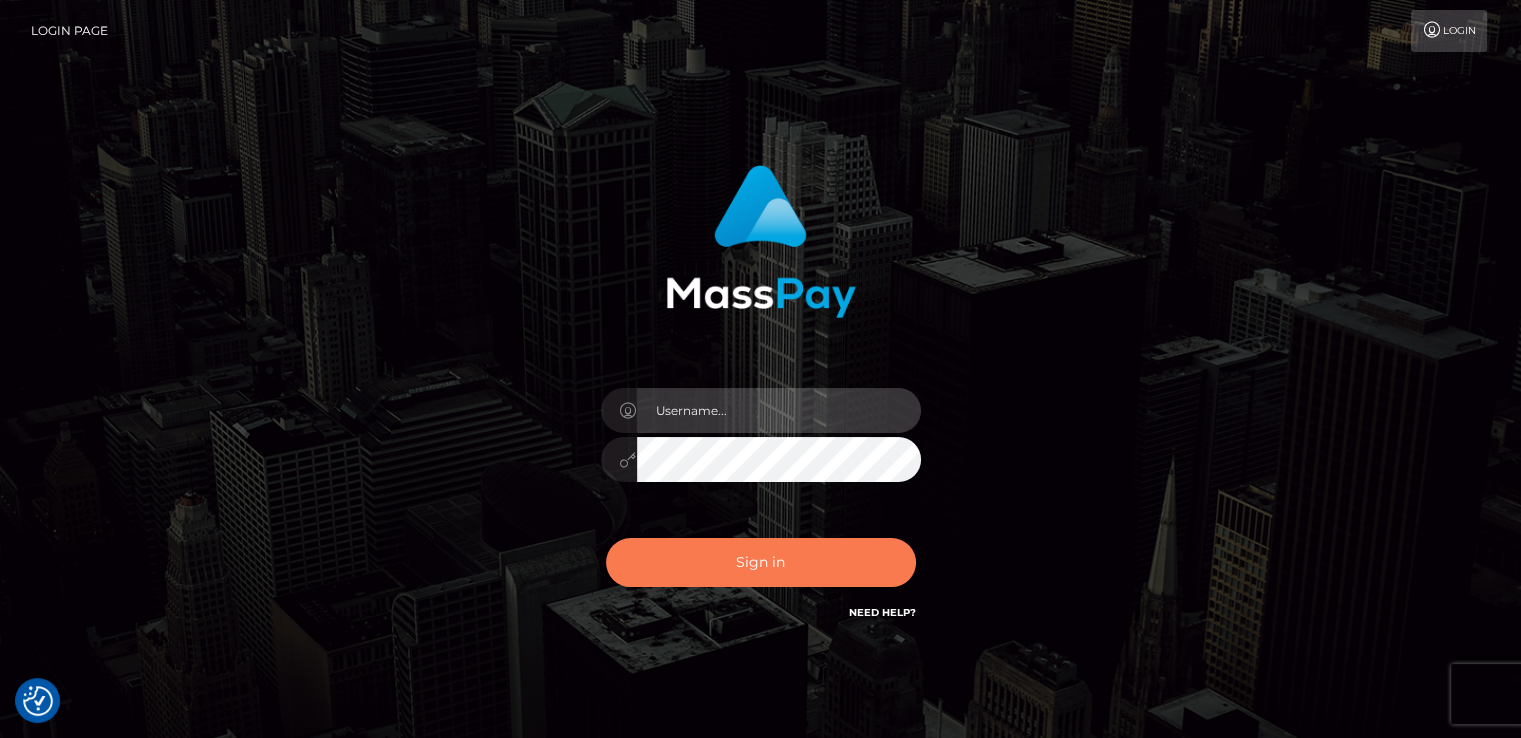 type on "catalinad" 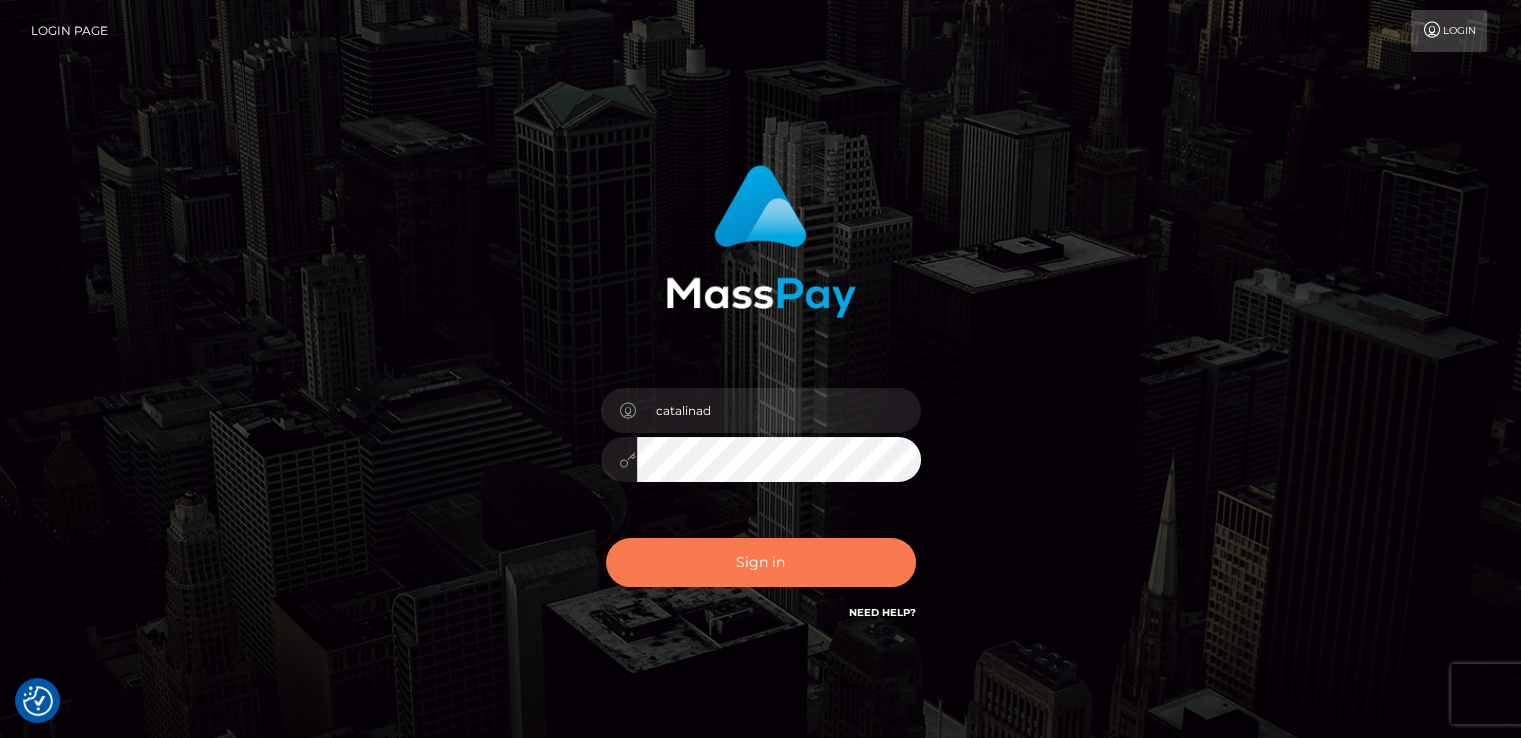 click on "Sign in" at bounding box center [761, 562] 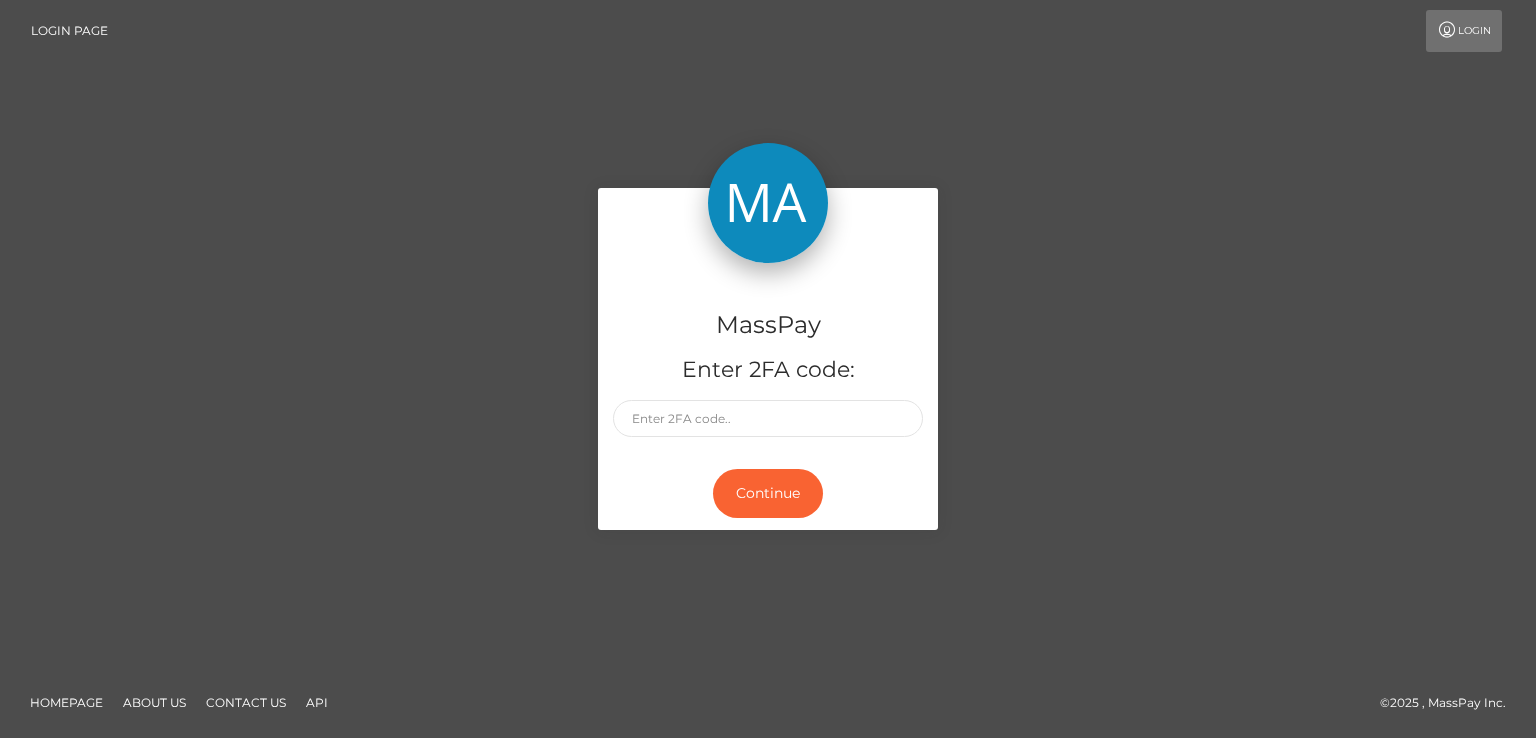 scroll, scrollTop: 0, scrollLeft: 0, axis: both 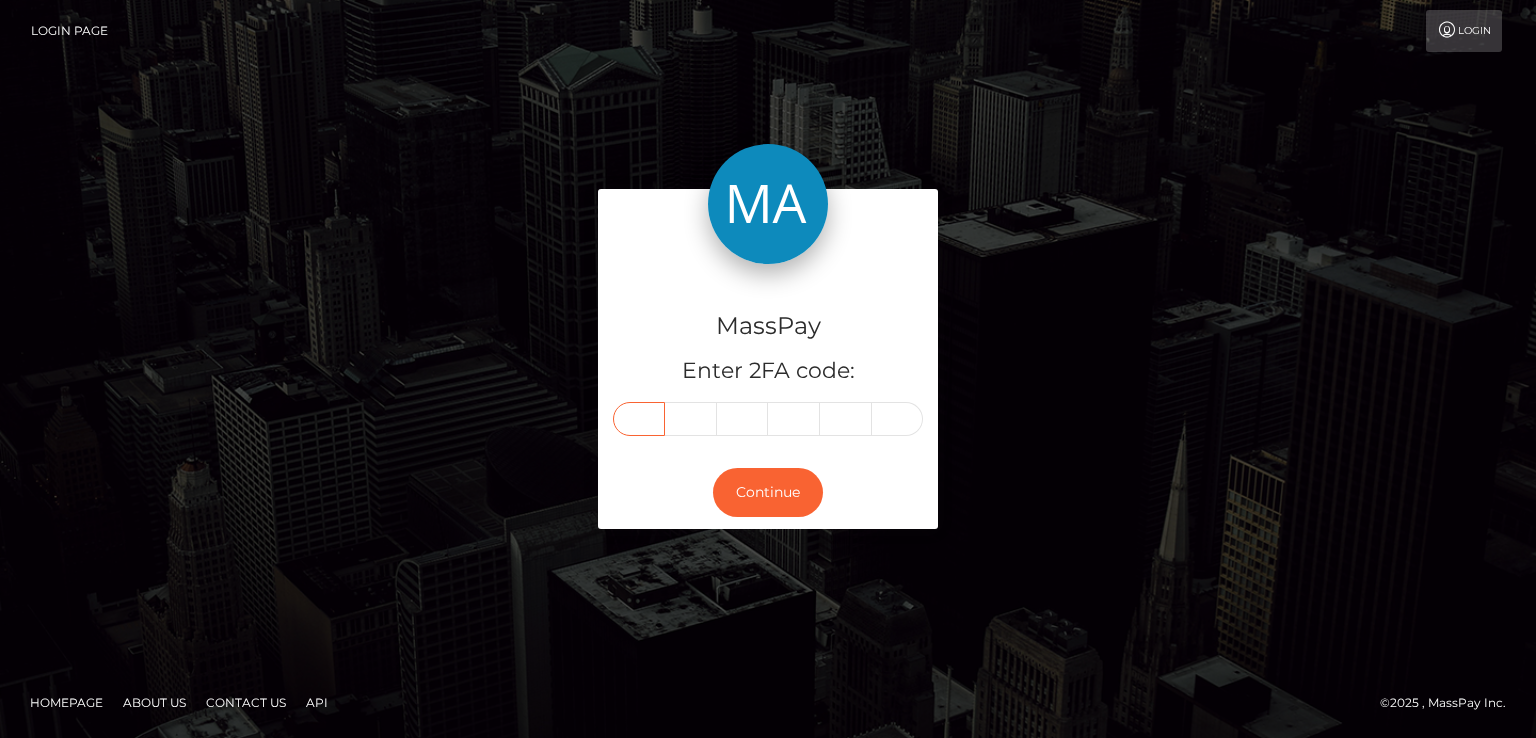 click at bounding box center (639, 419) 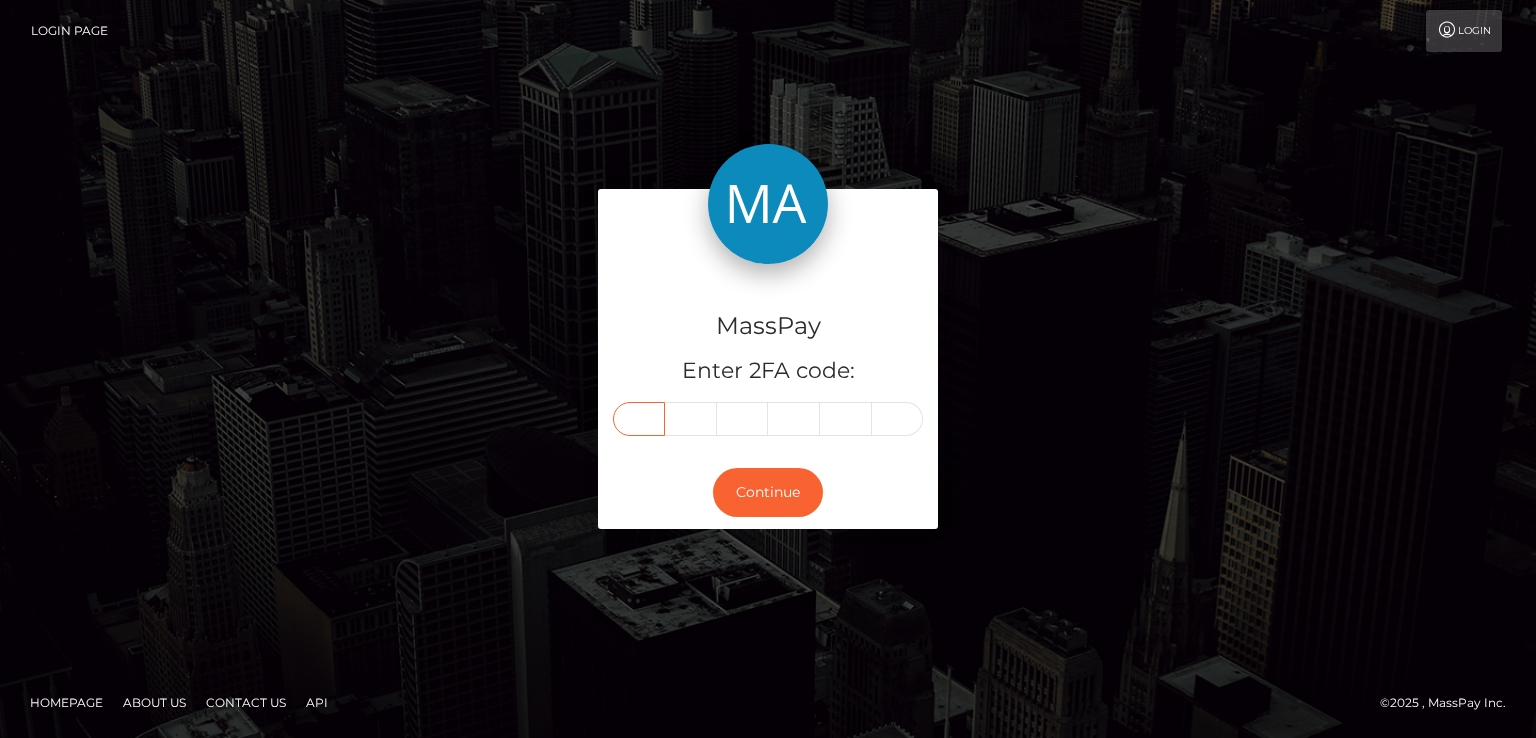 click at bounding box center [639, 419] 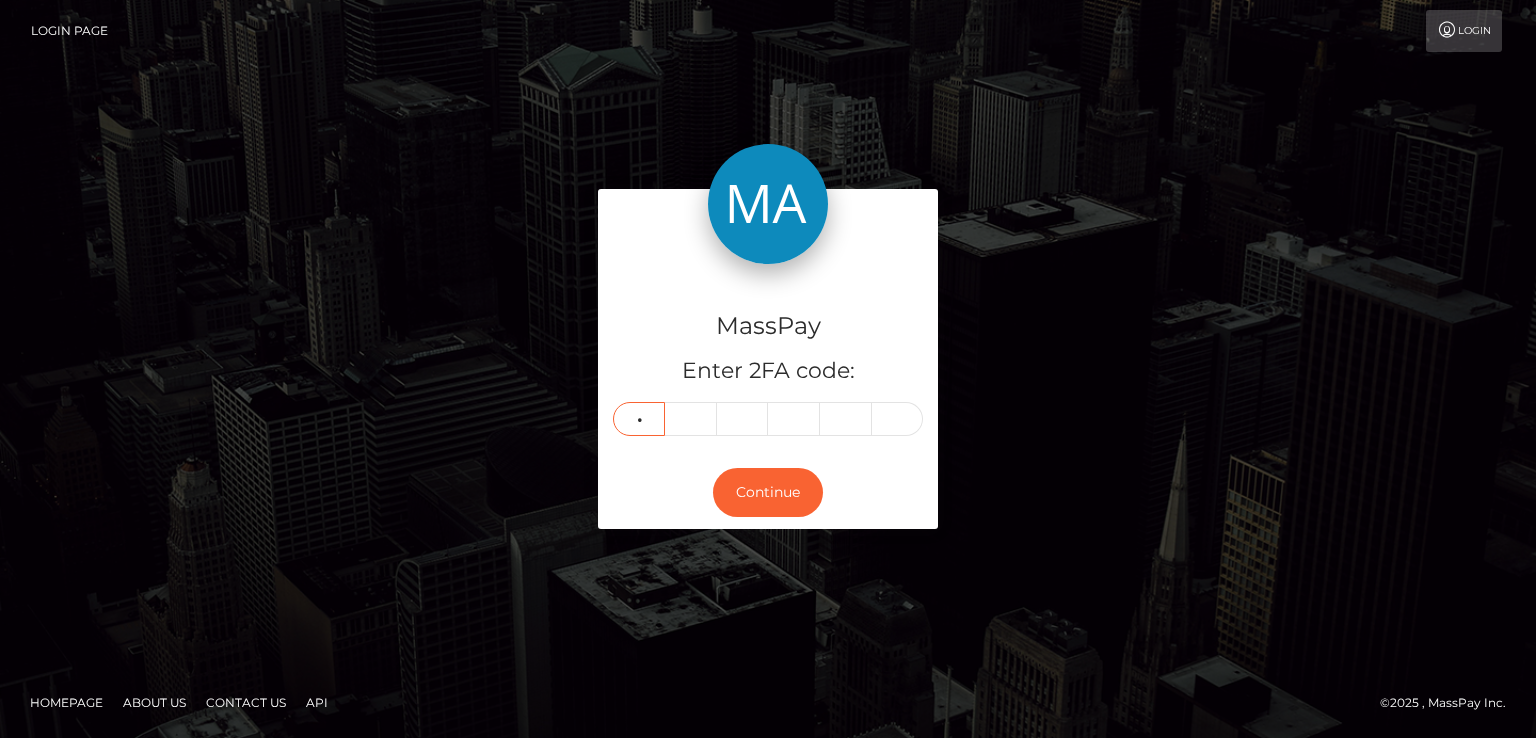 type on "2" 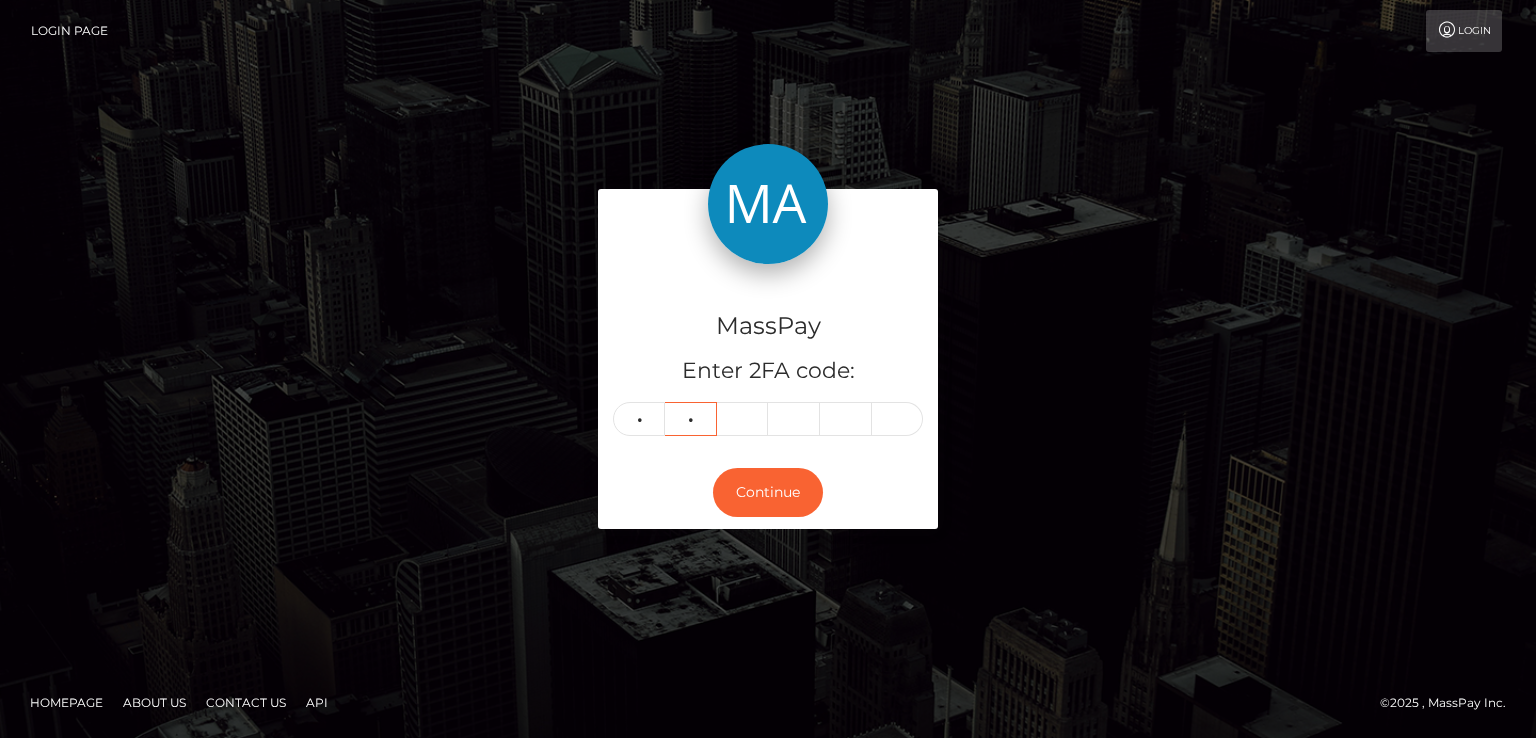 type on "9" 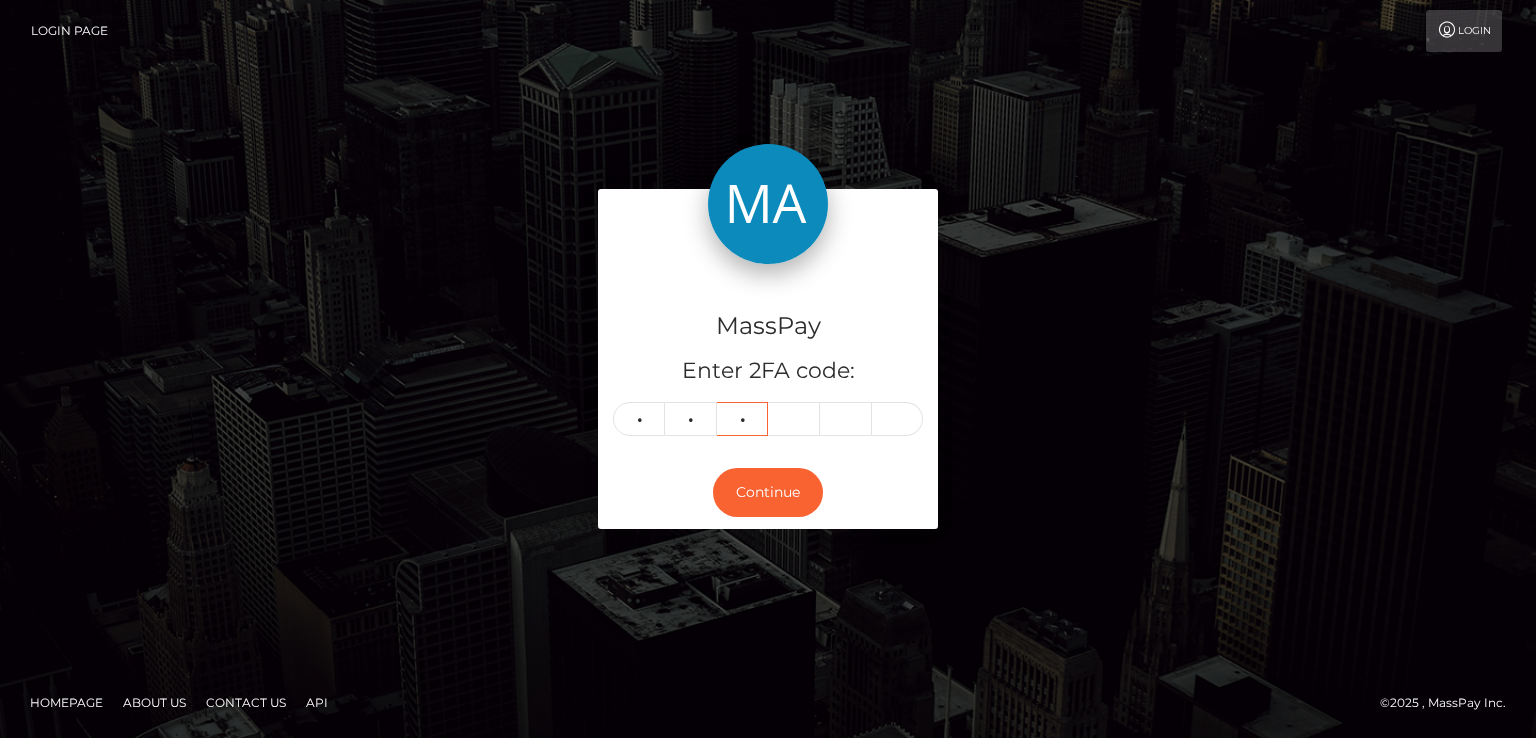 type on "5" 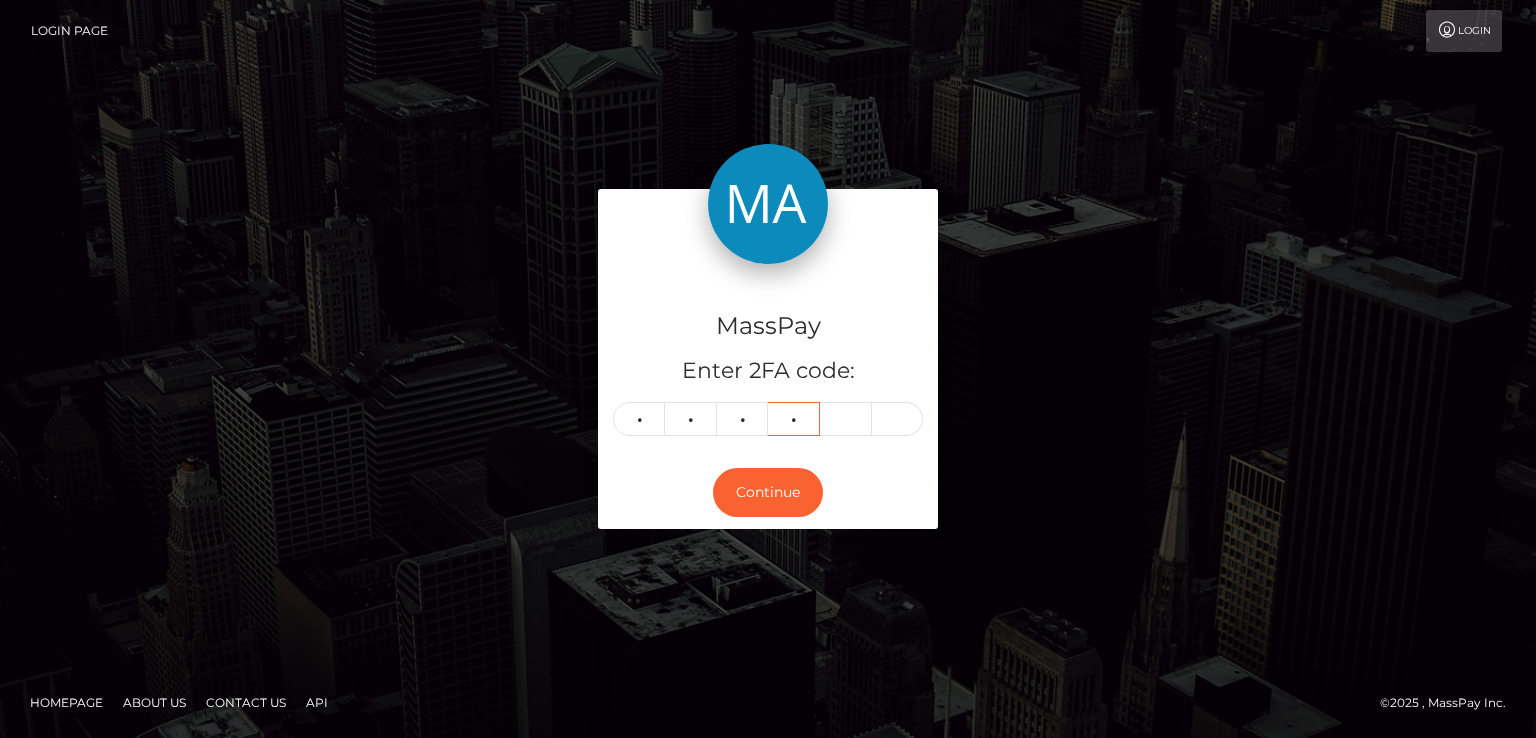 type on "5" 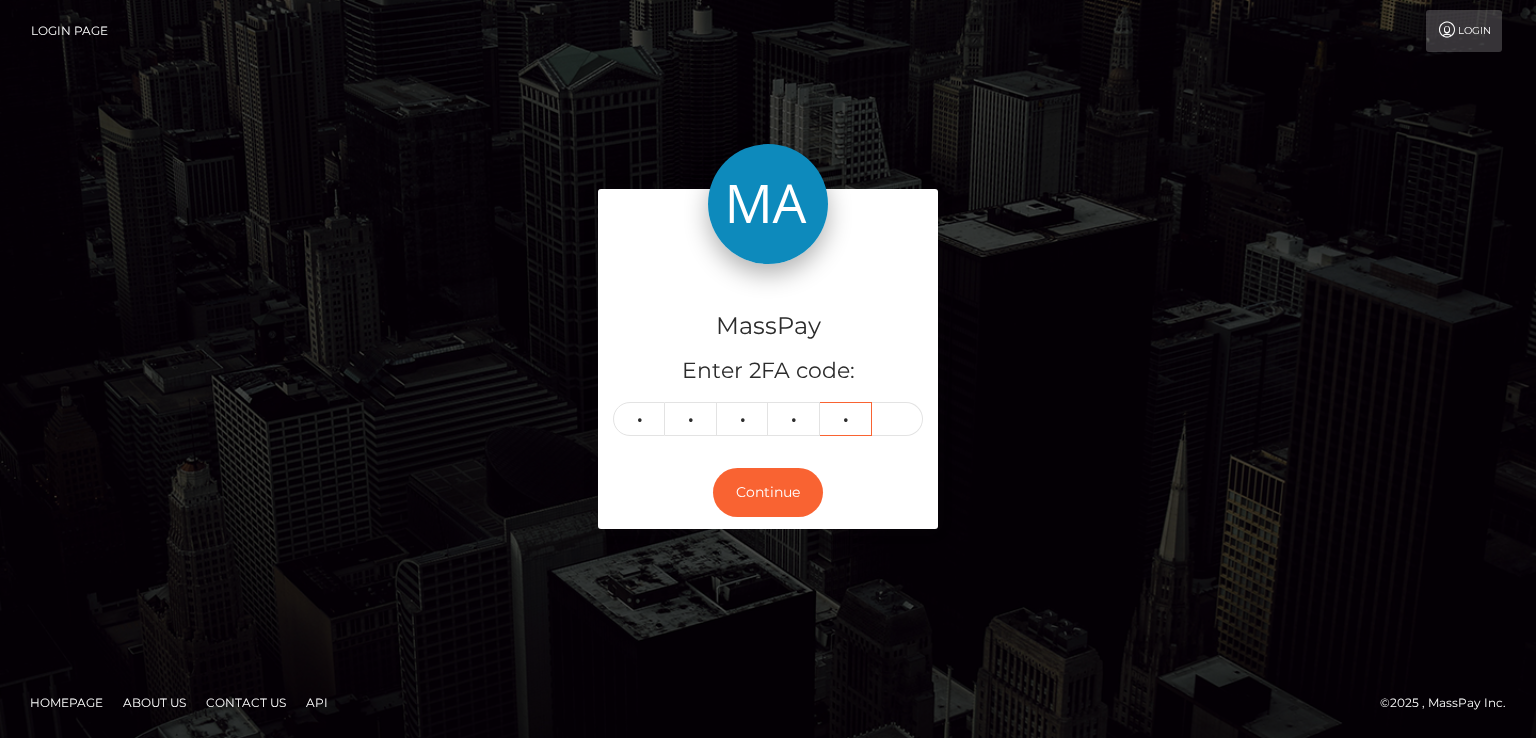type on "7" 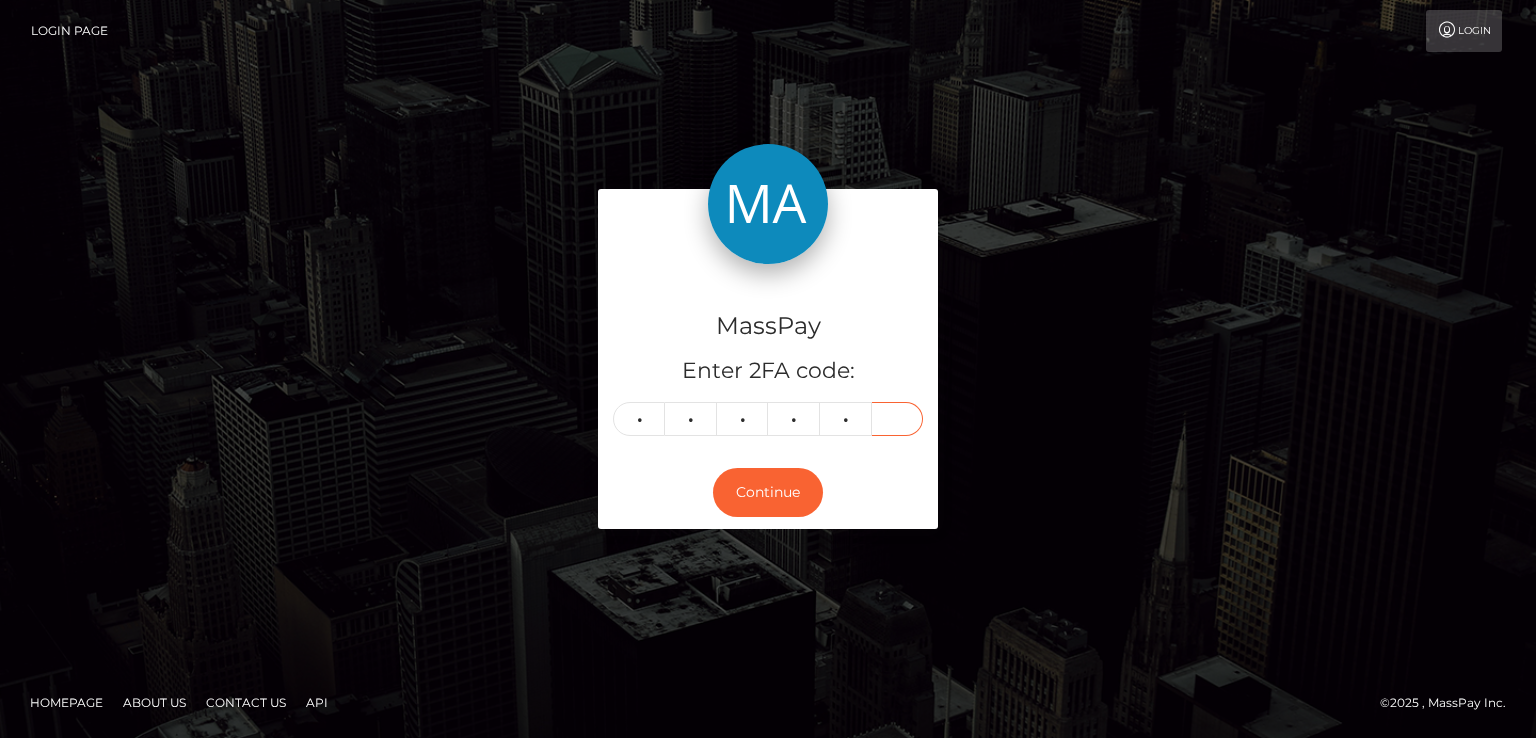 type on "0" 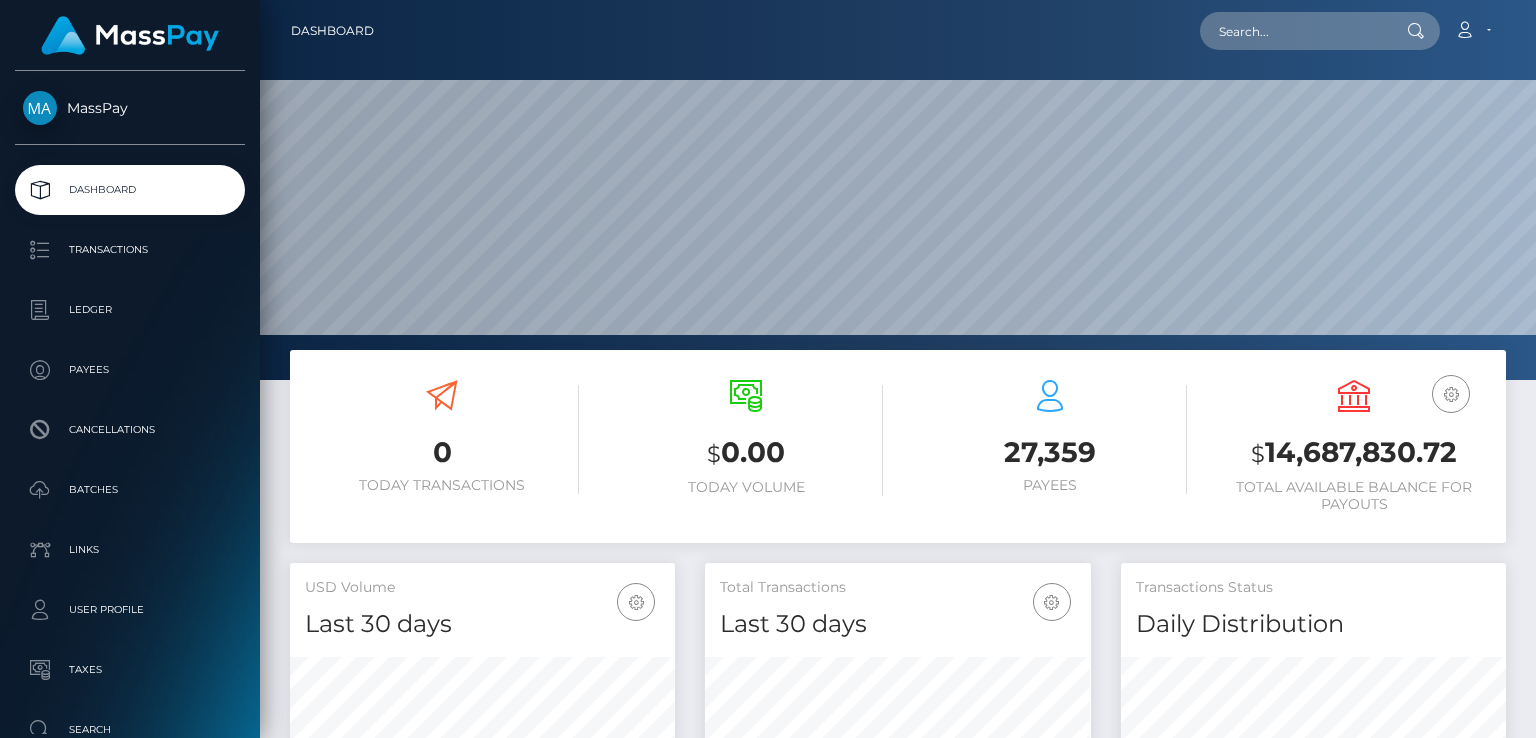 scroll, scrollTop: 0, scrollLeft: 0, axis: both 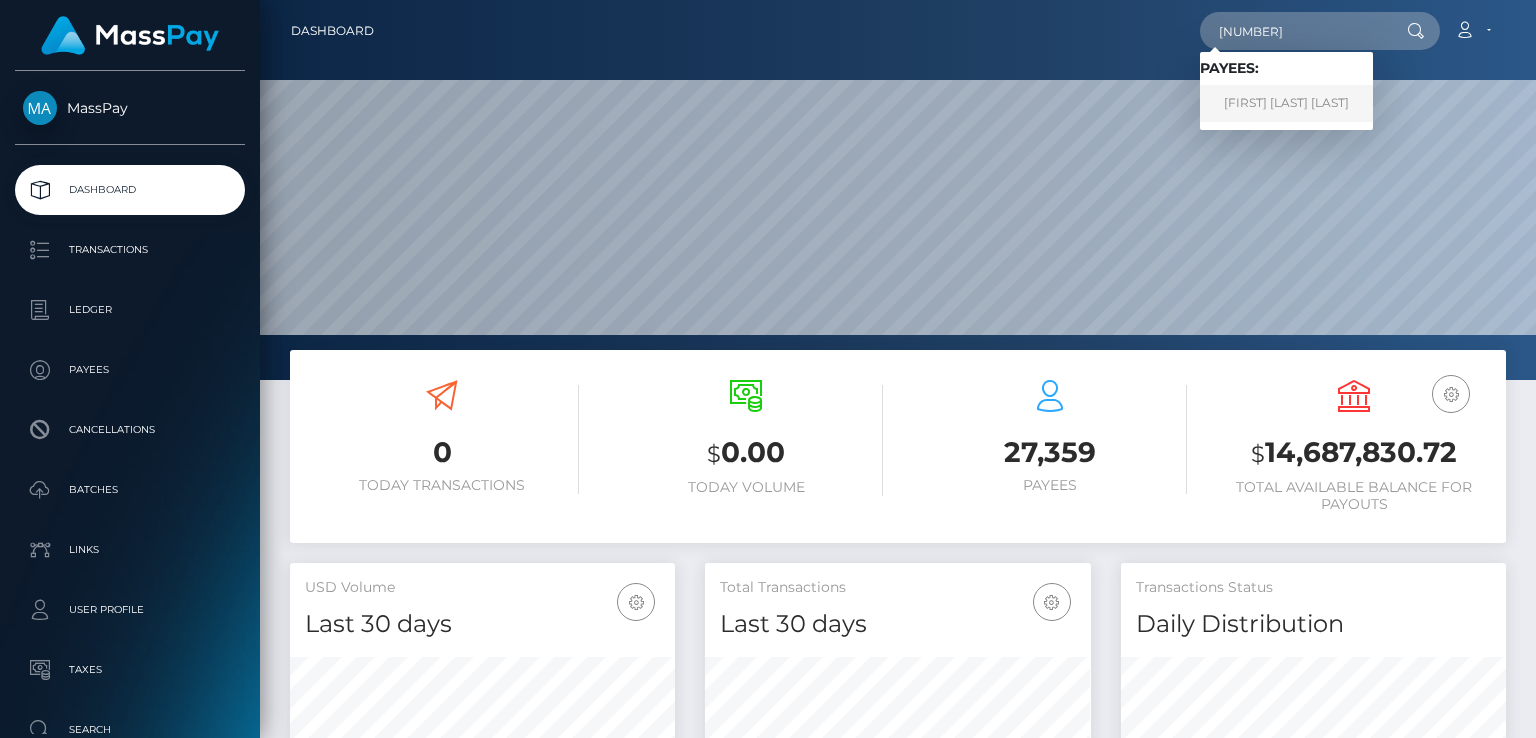 type on "756719739610341376" 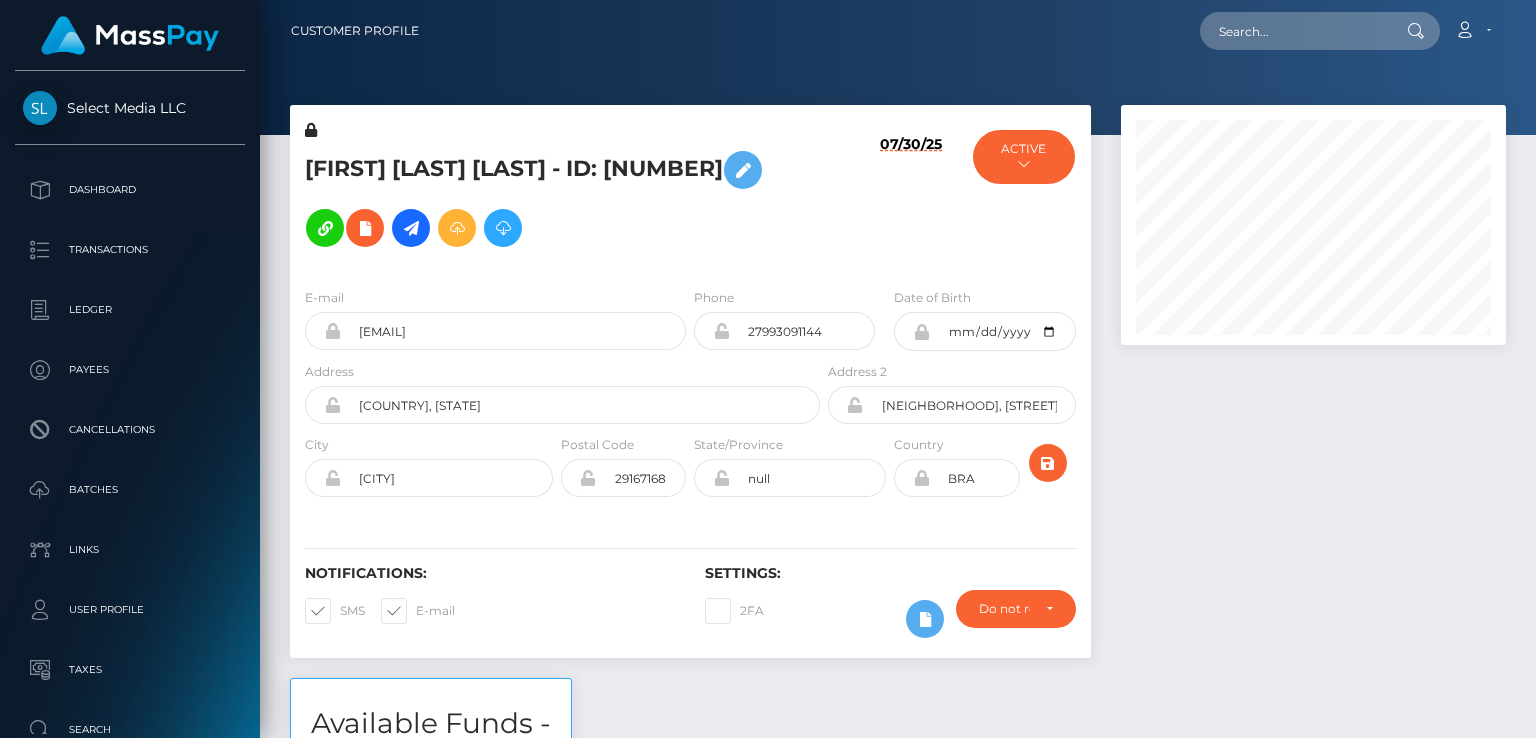 scroll, scrollTop: 0, scrollLeft: 0, axis: both 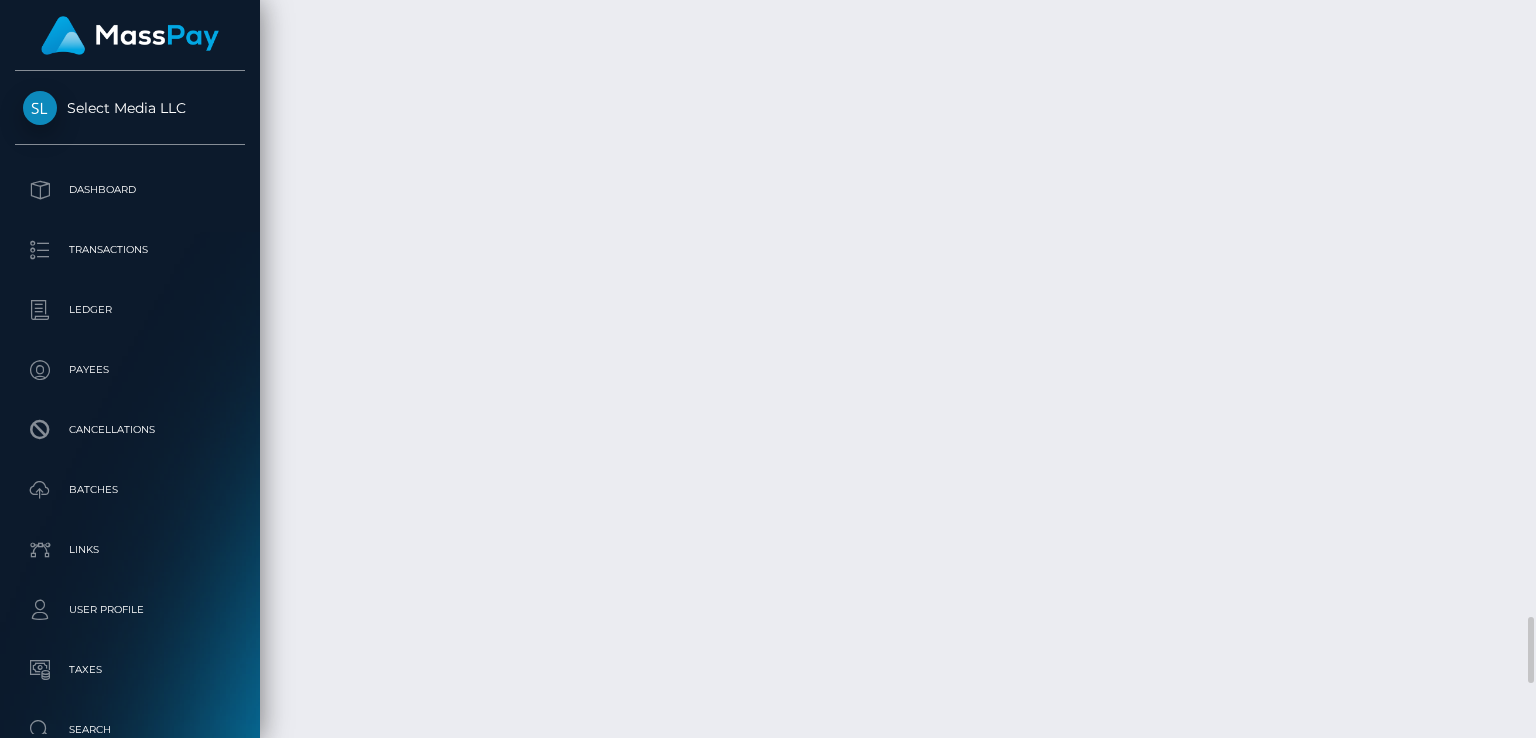 click on "Transactions History" at bounding box center [898, -2015] 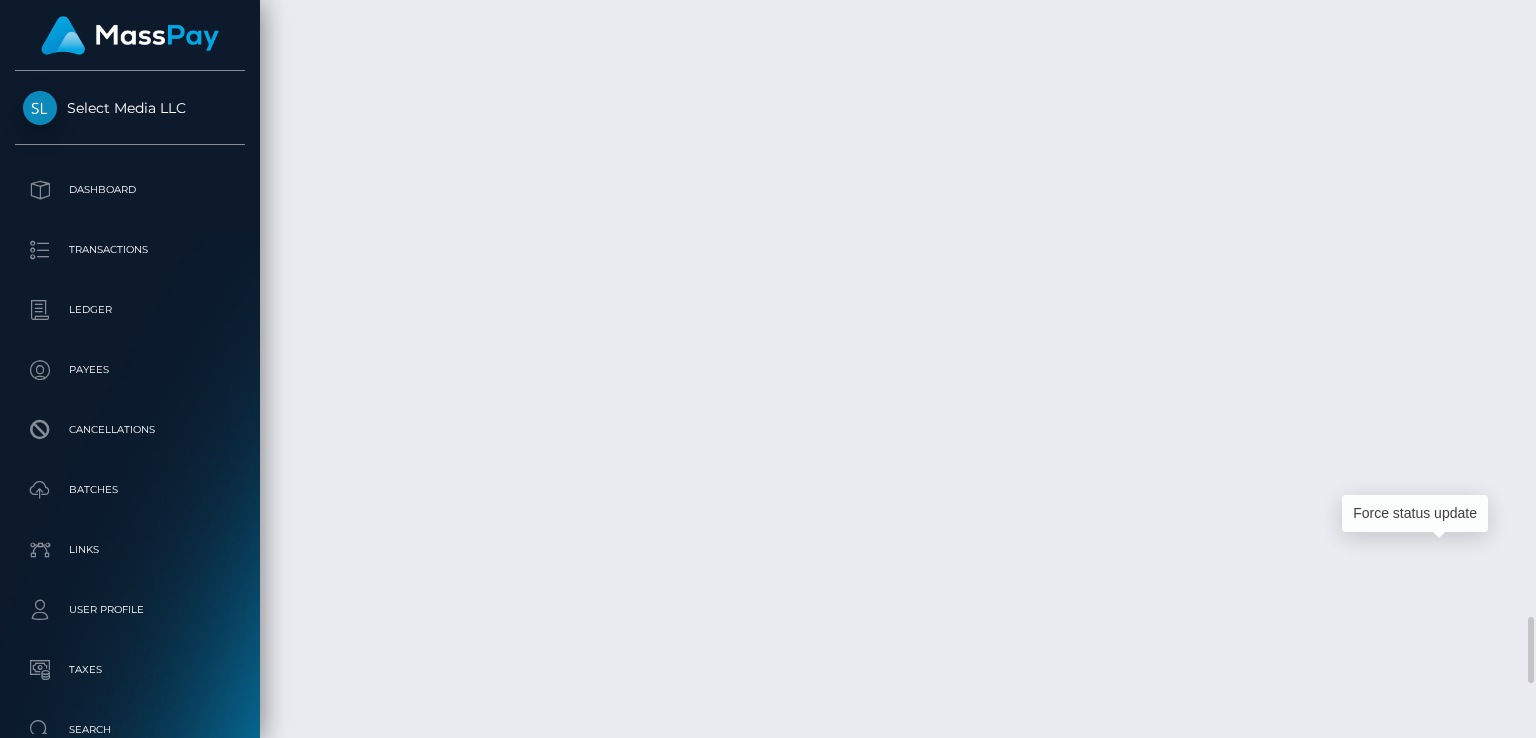 click at bounding box center [1451, -1861] 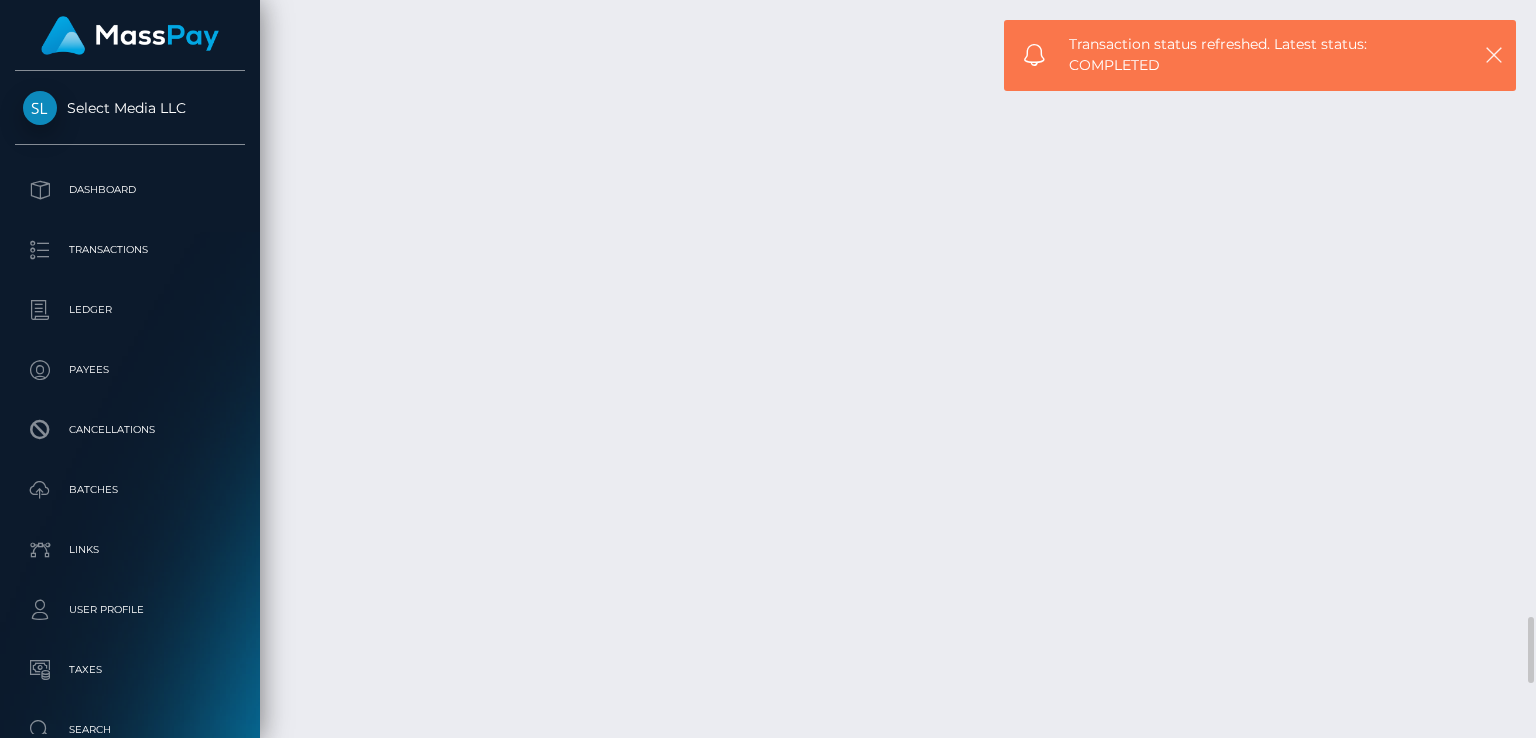 click on "Transactions History
* Transactions date/time are shown in payee's local timezone
Date/Time
Description
Amount
Fee
Received
Status
Mercado Pago" at bounding box center [898, -1518] 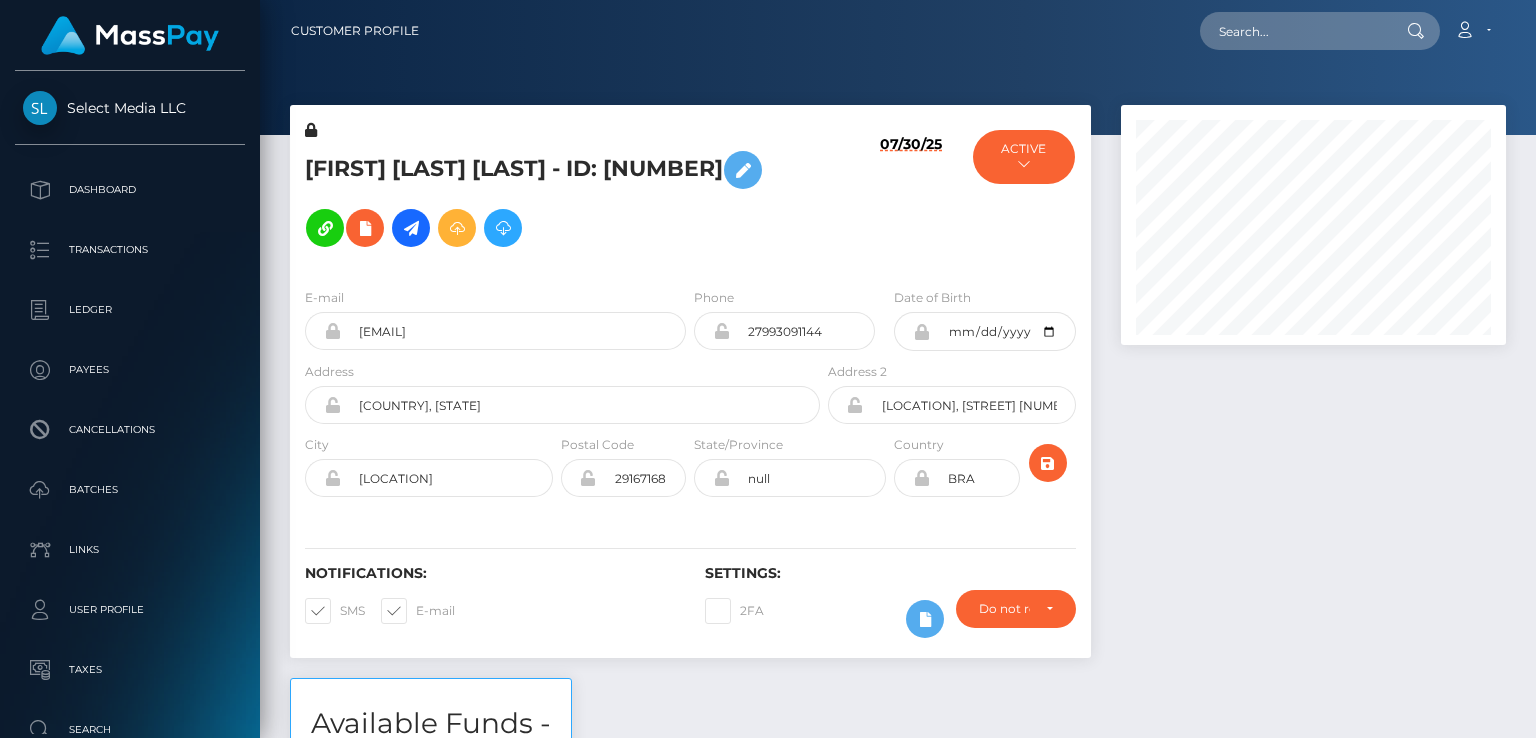 scroll, scrollTop: 0, scrollLeft: 0, axis: both 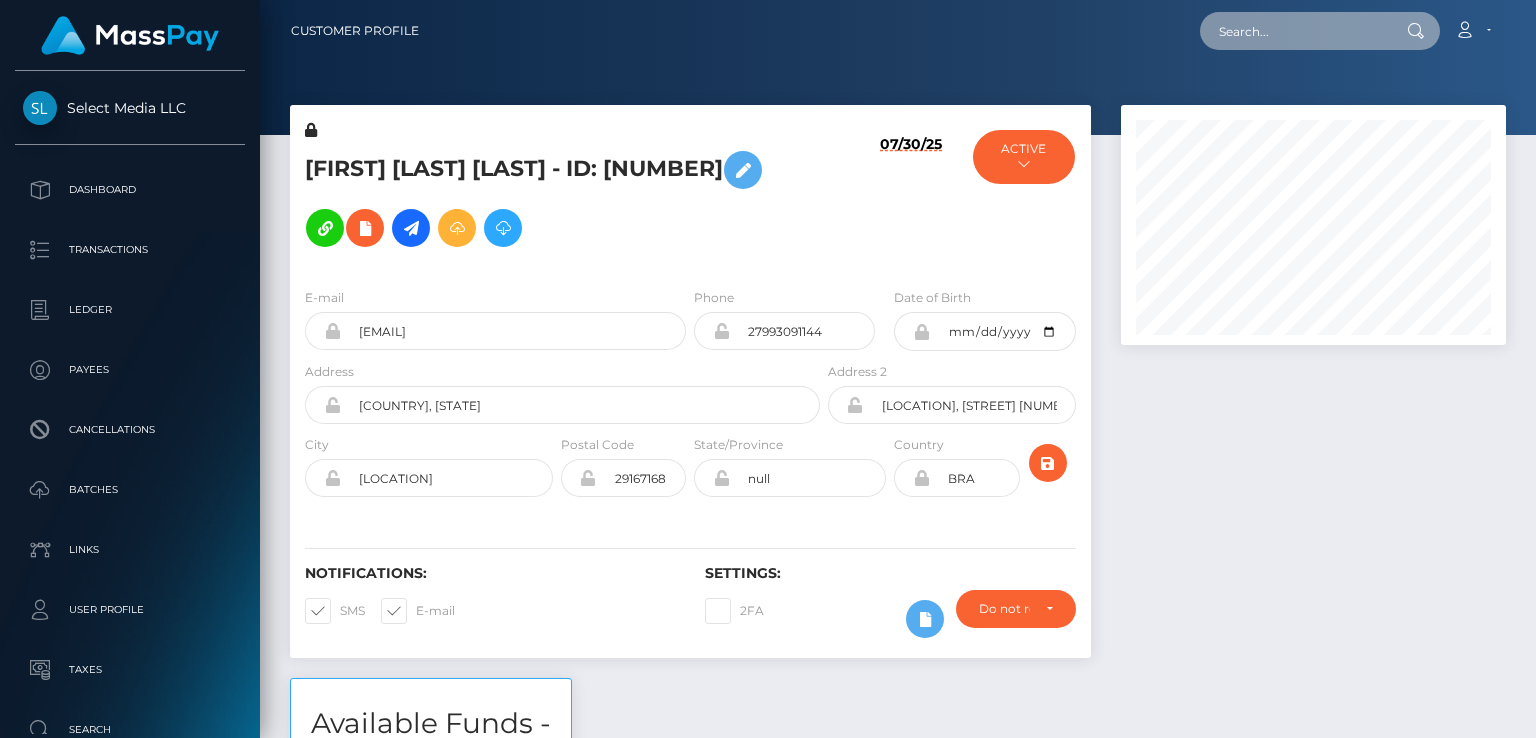 paste on "Alejandro758301" 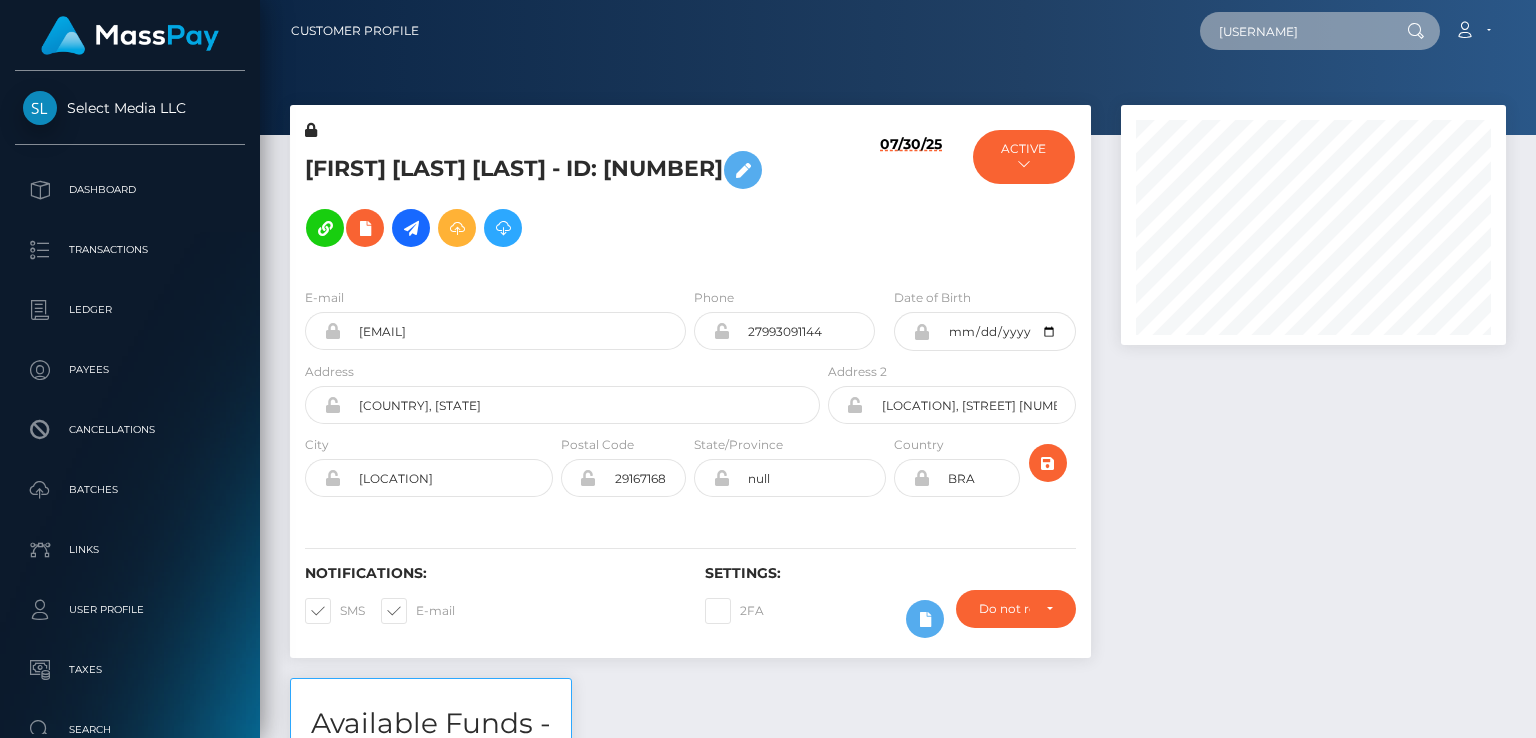 type on "Alejandro758301" 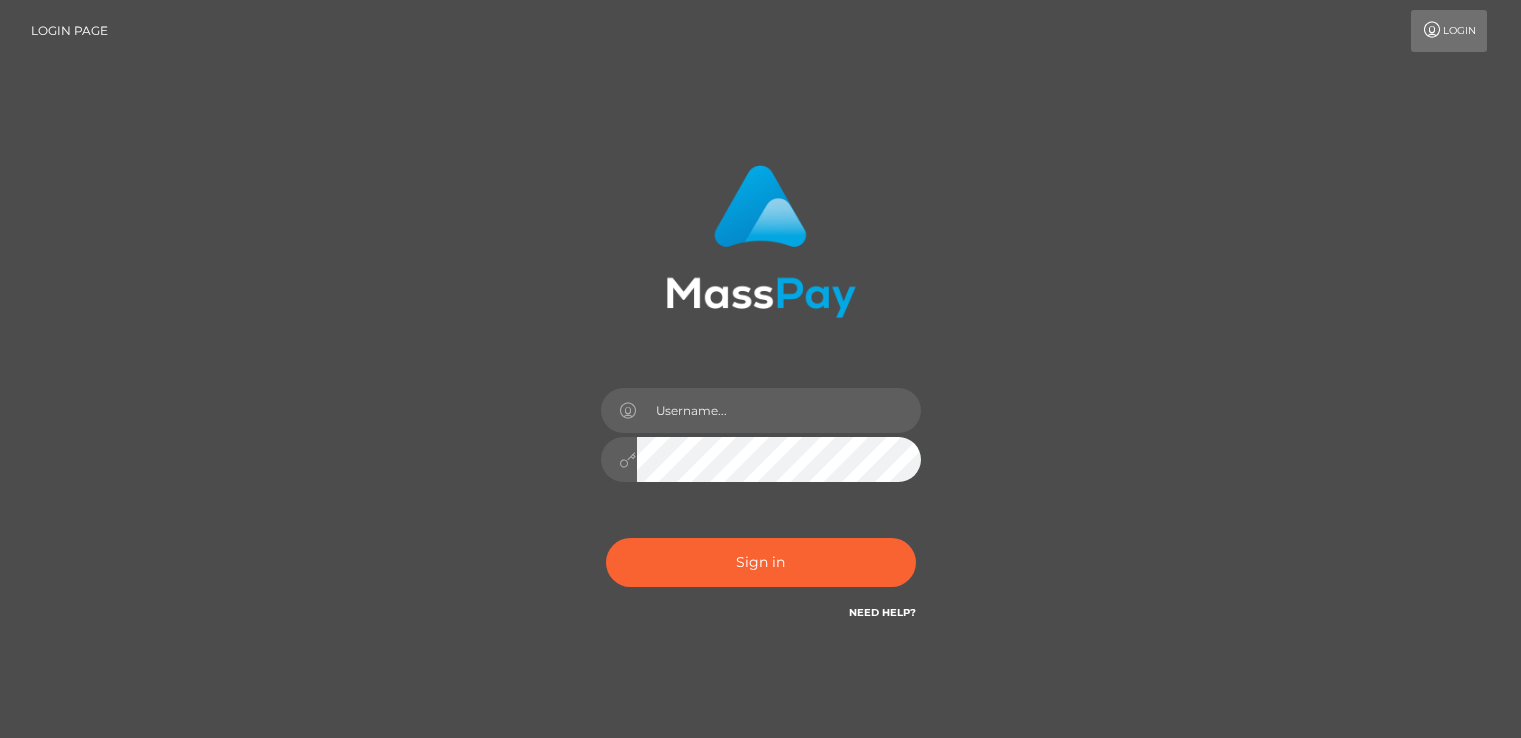 scroll, scrollTop: 0, scrollLeft: 0, axis: both 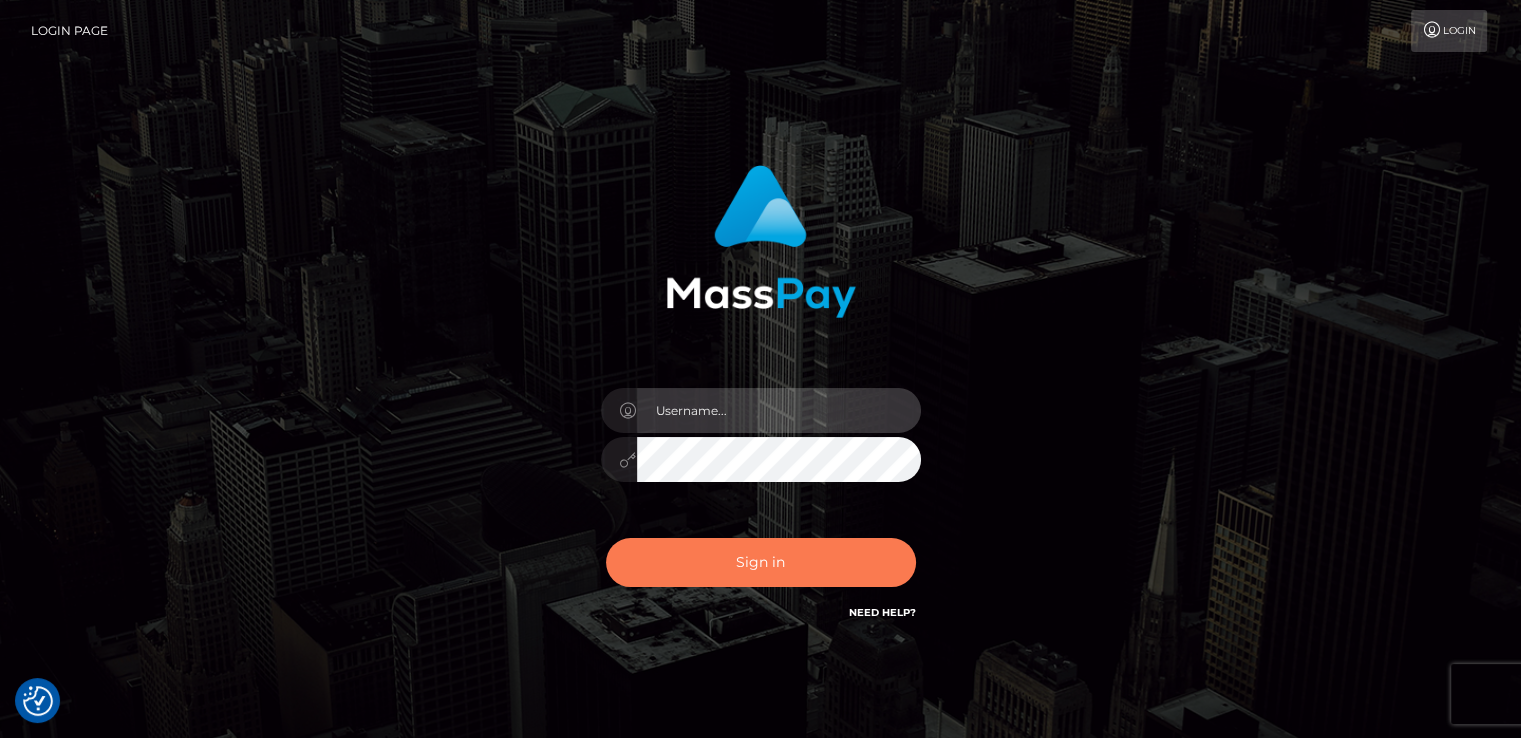 type on "catalinad" 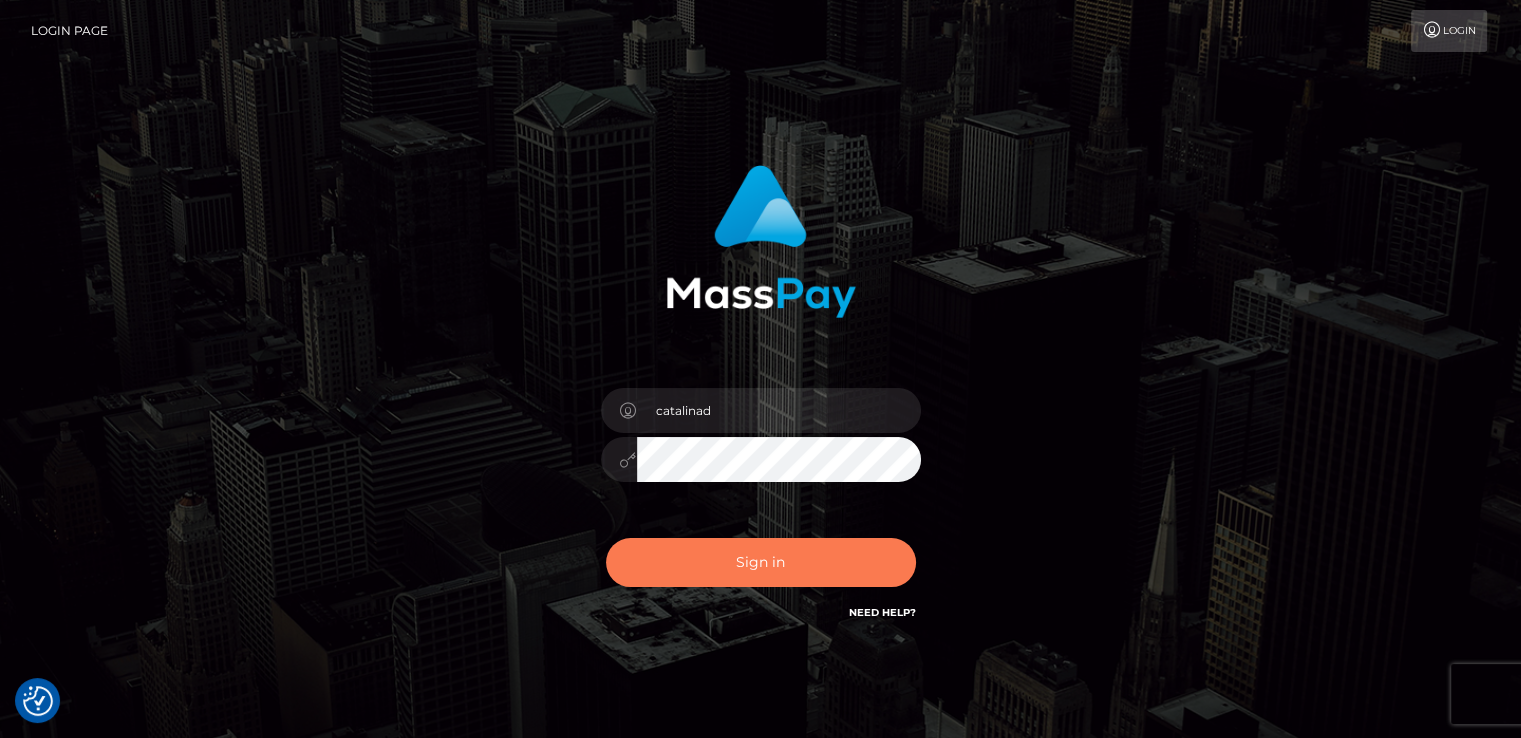click on "Sign in" at bounding box center (761, 562) 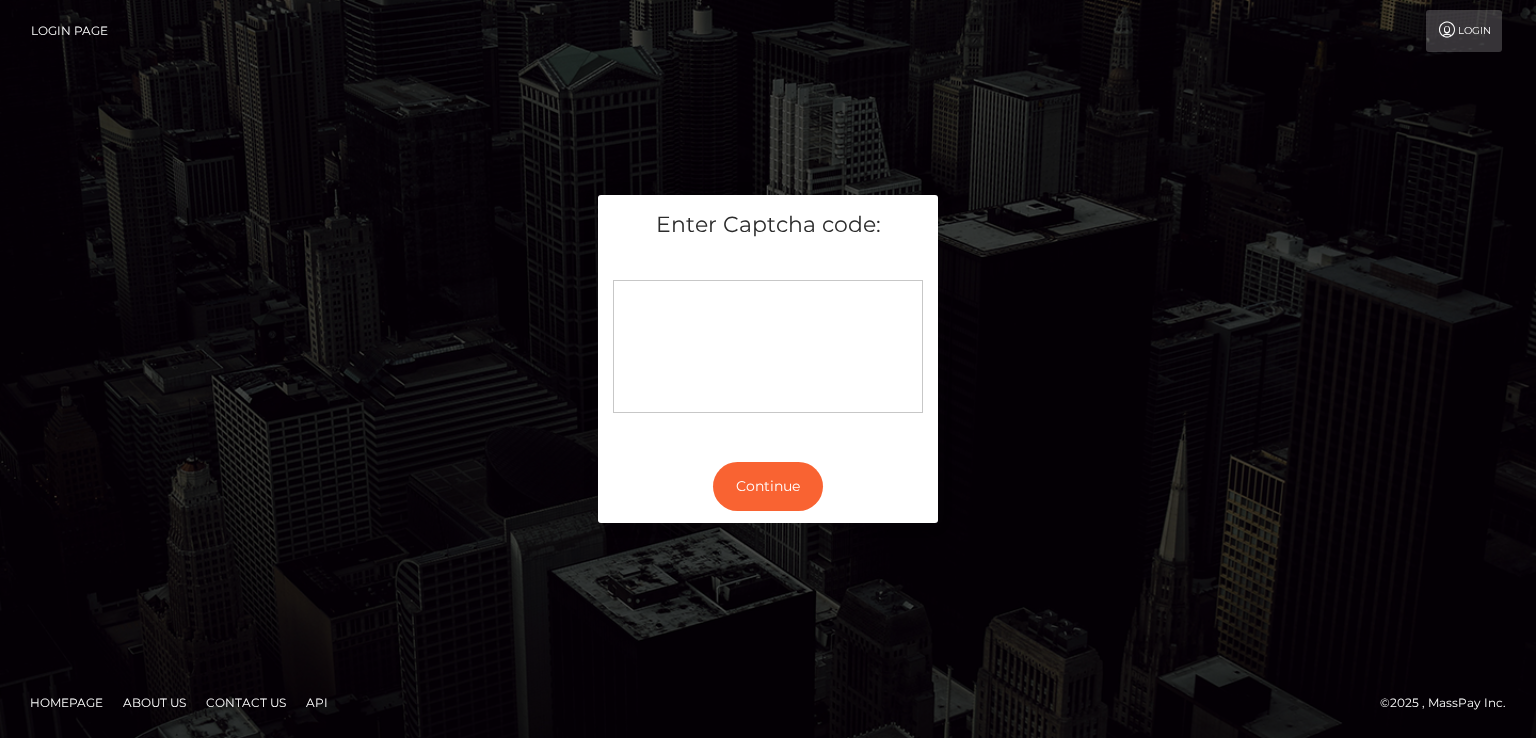 scroll, scrollTop: 0, scrollLeft: 0, axis: both 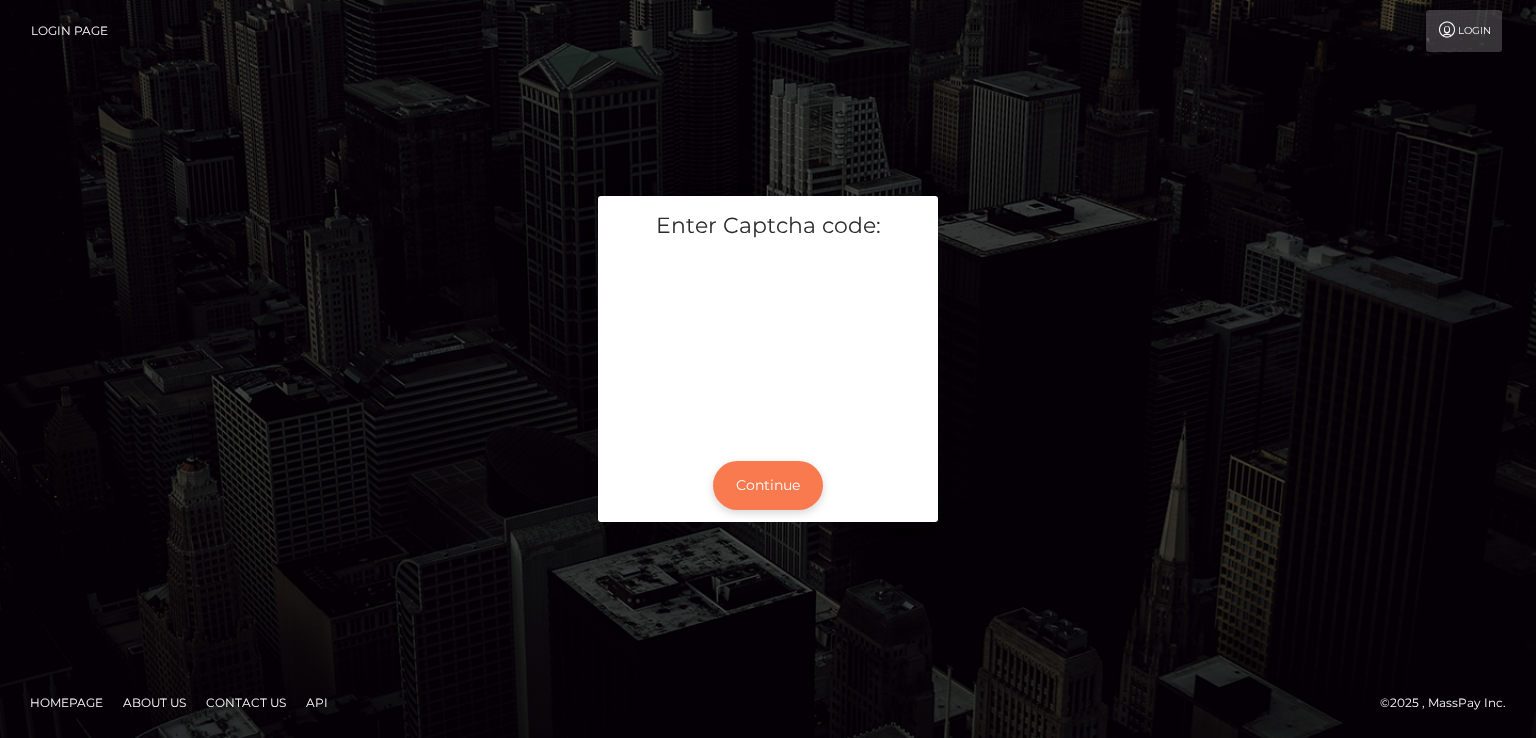 click on "Continue" at bounding box center [768, 485] 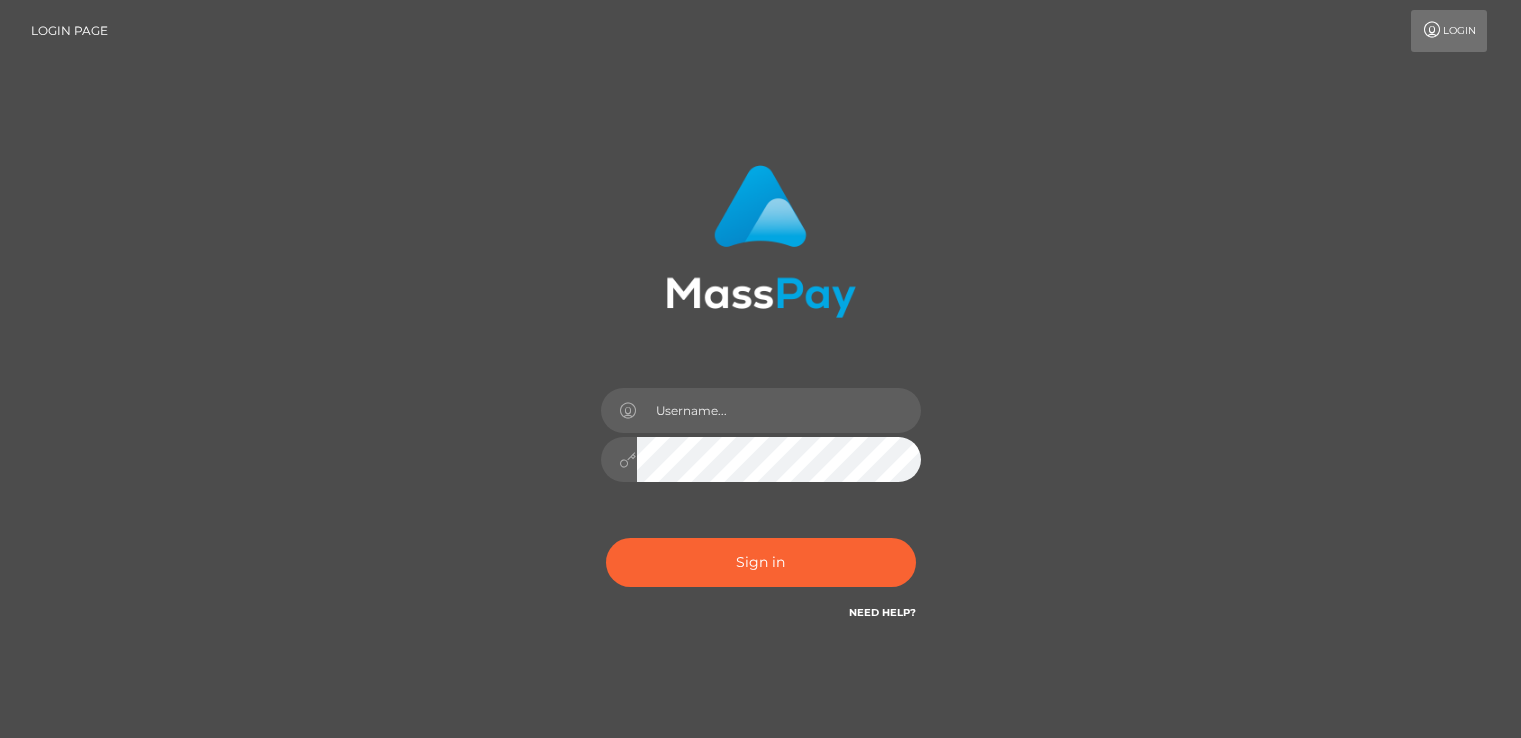 scroll, scrollTop: 0, scrollLeft: 0, axis: both 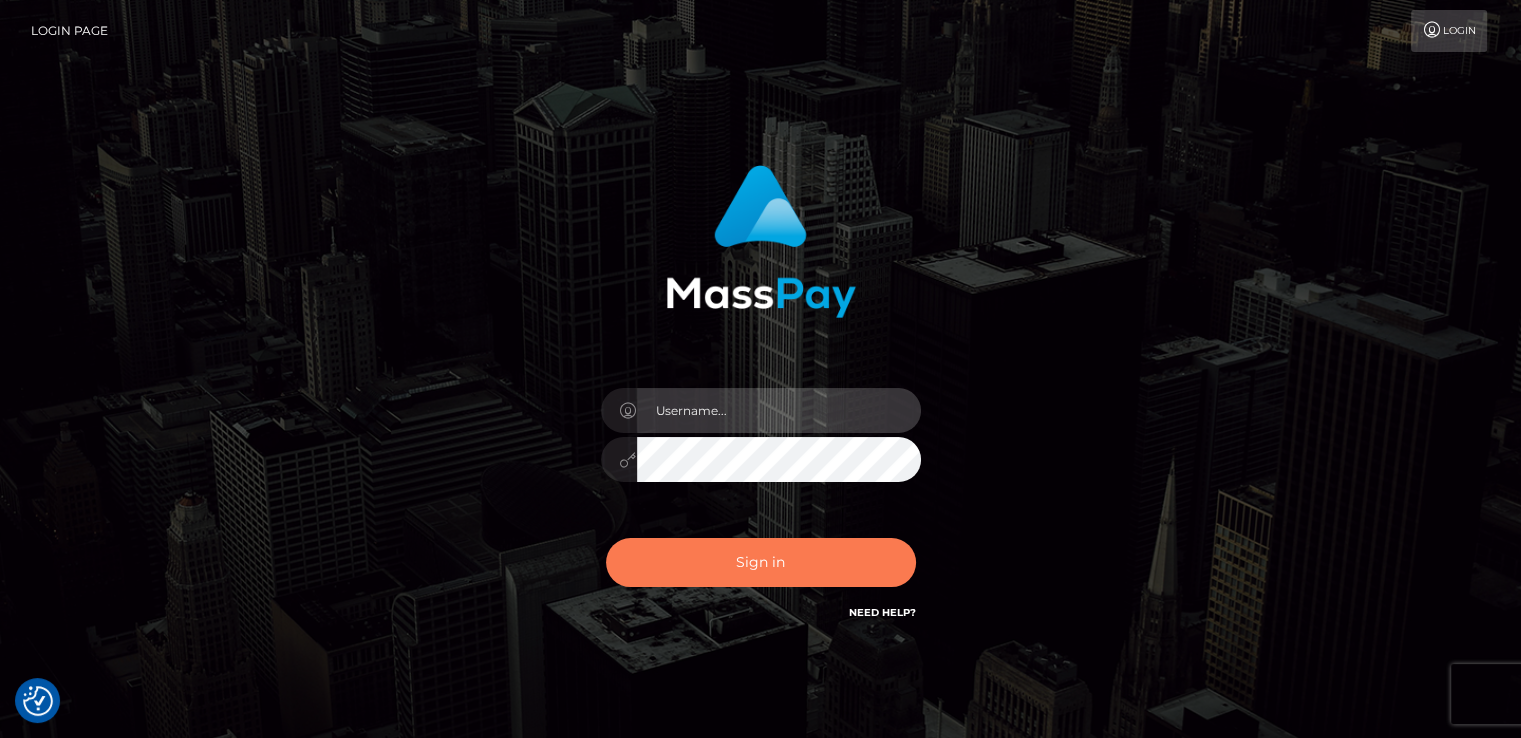 type on "catalinad" 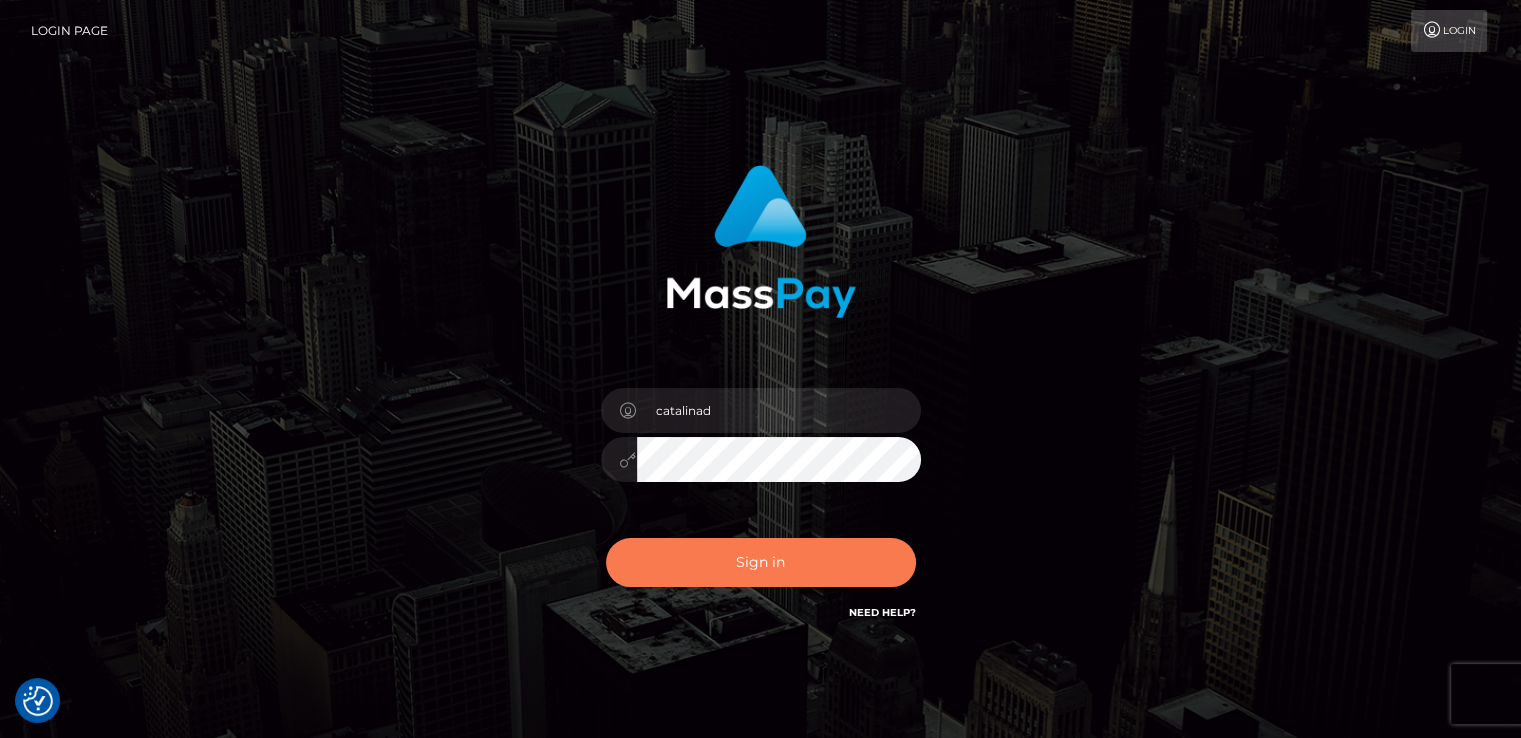 click on "Sign in" at bounding box center [761, 562] 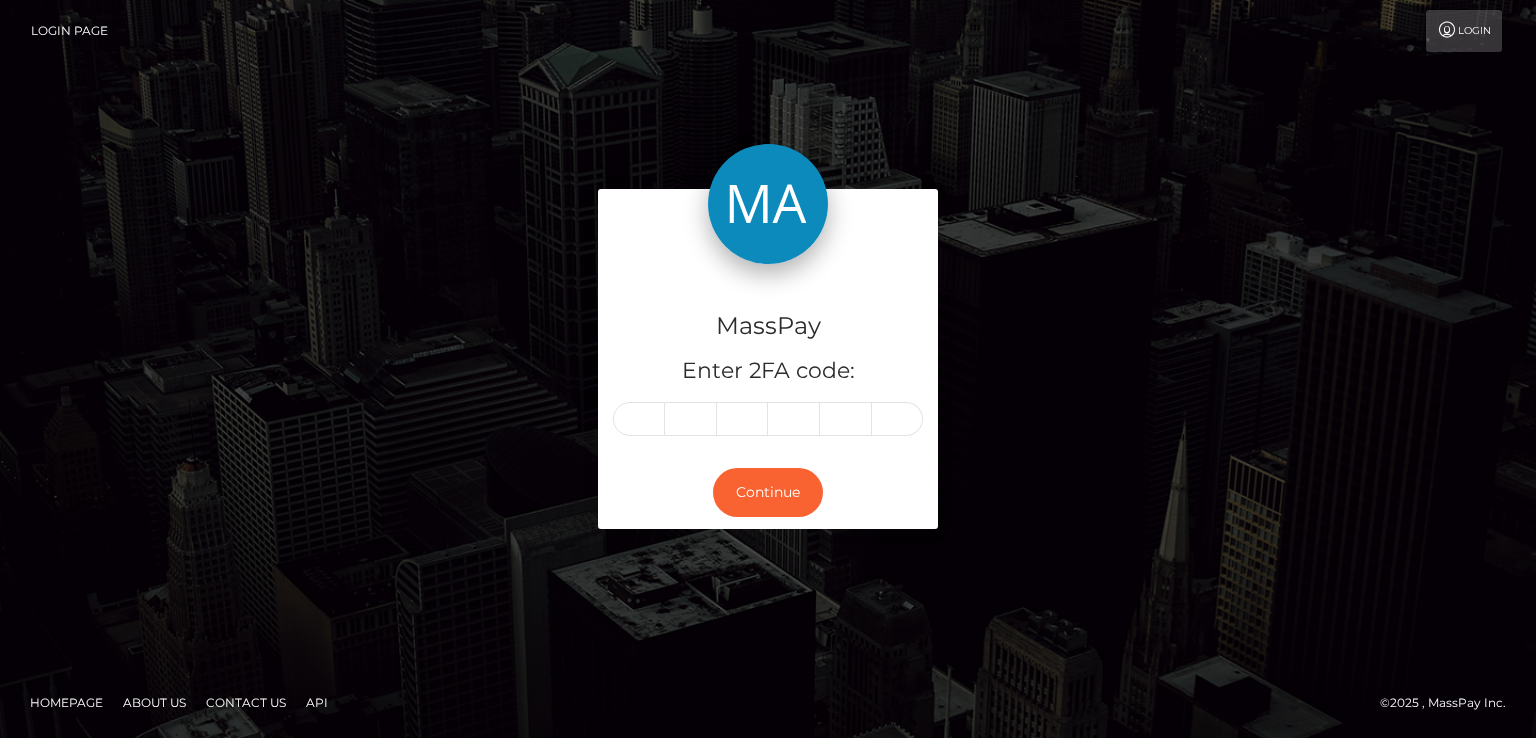 scroll, scrollTop: 0, scrollLeft: 0, axis: both 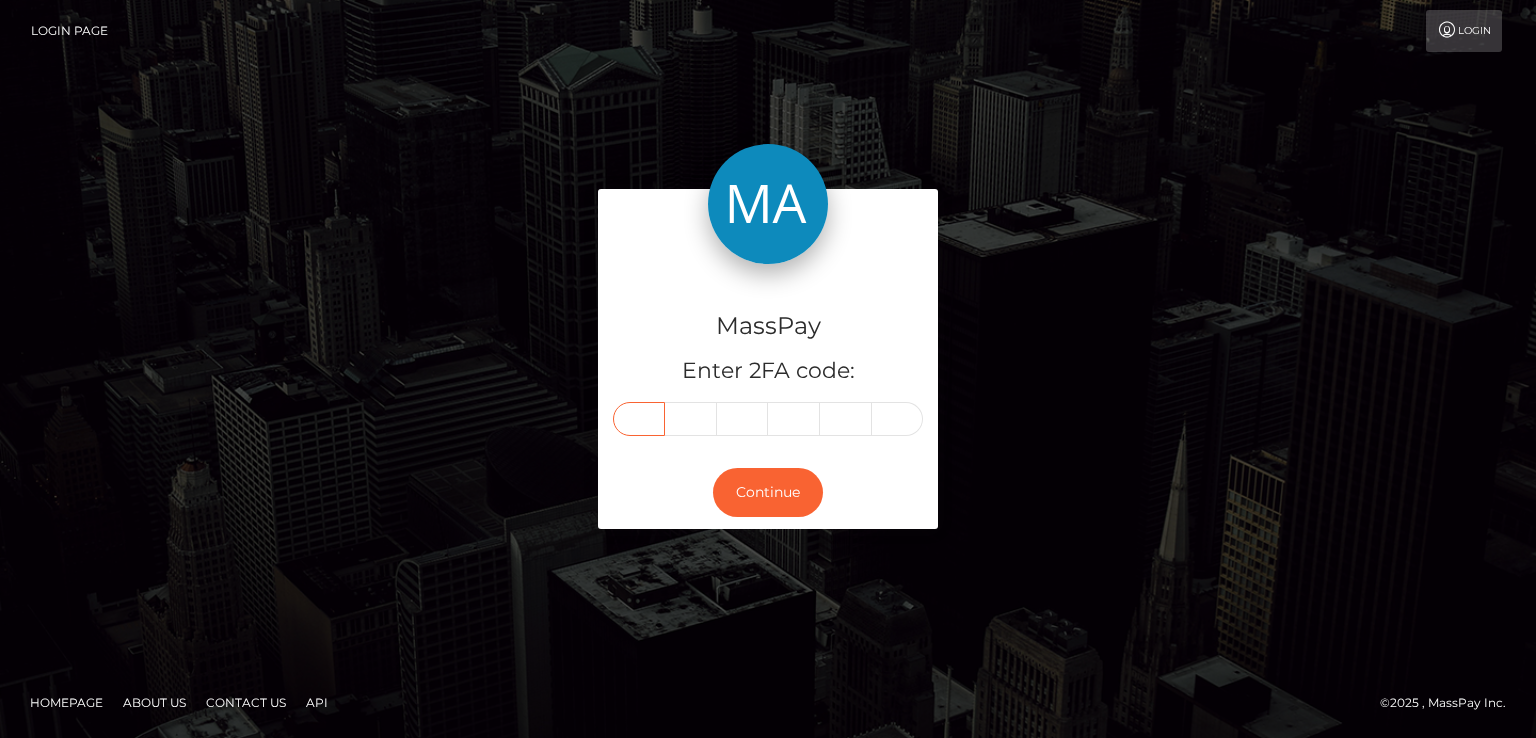 click at bounding box center [639, 419] 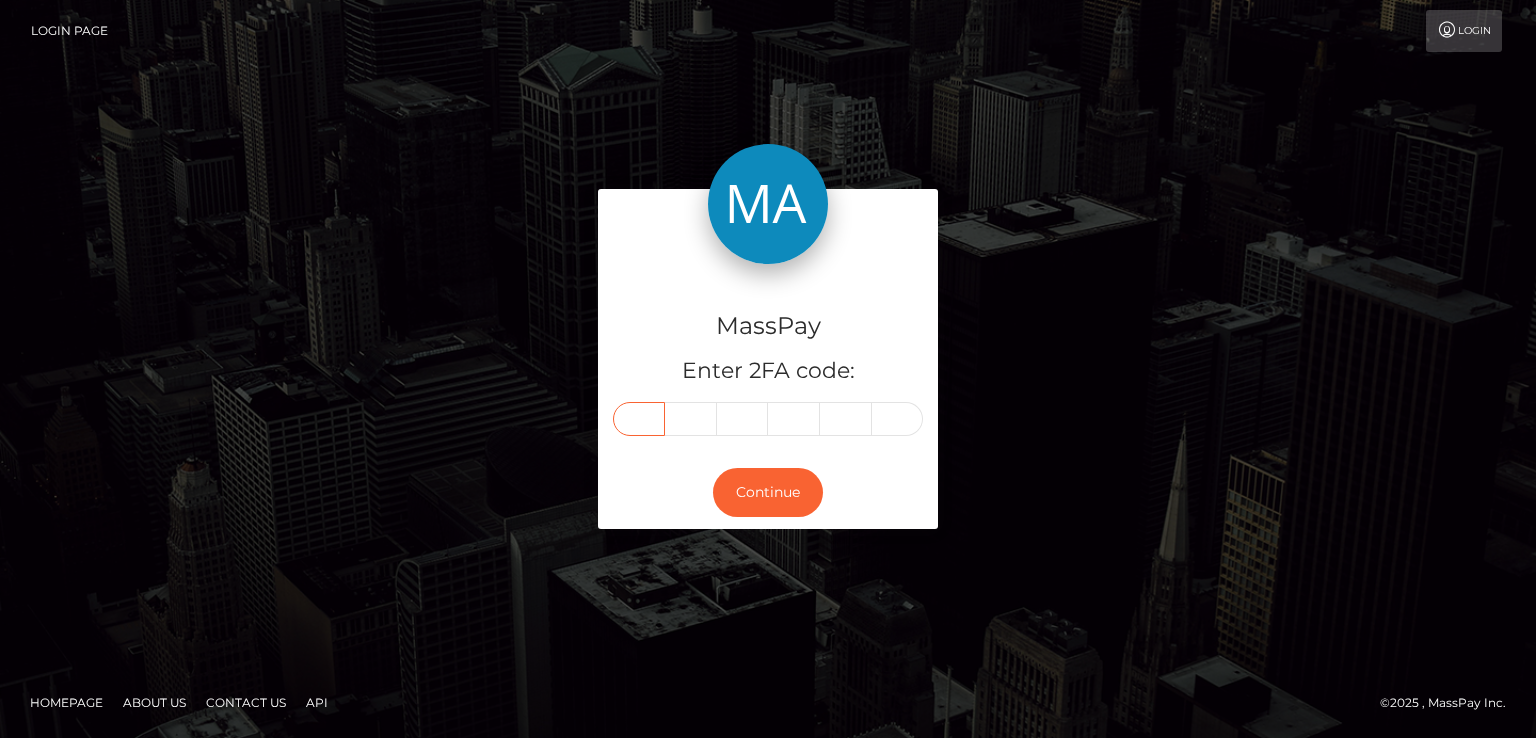 click at bounding box center (639, 419) 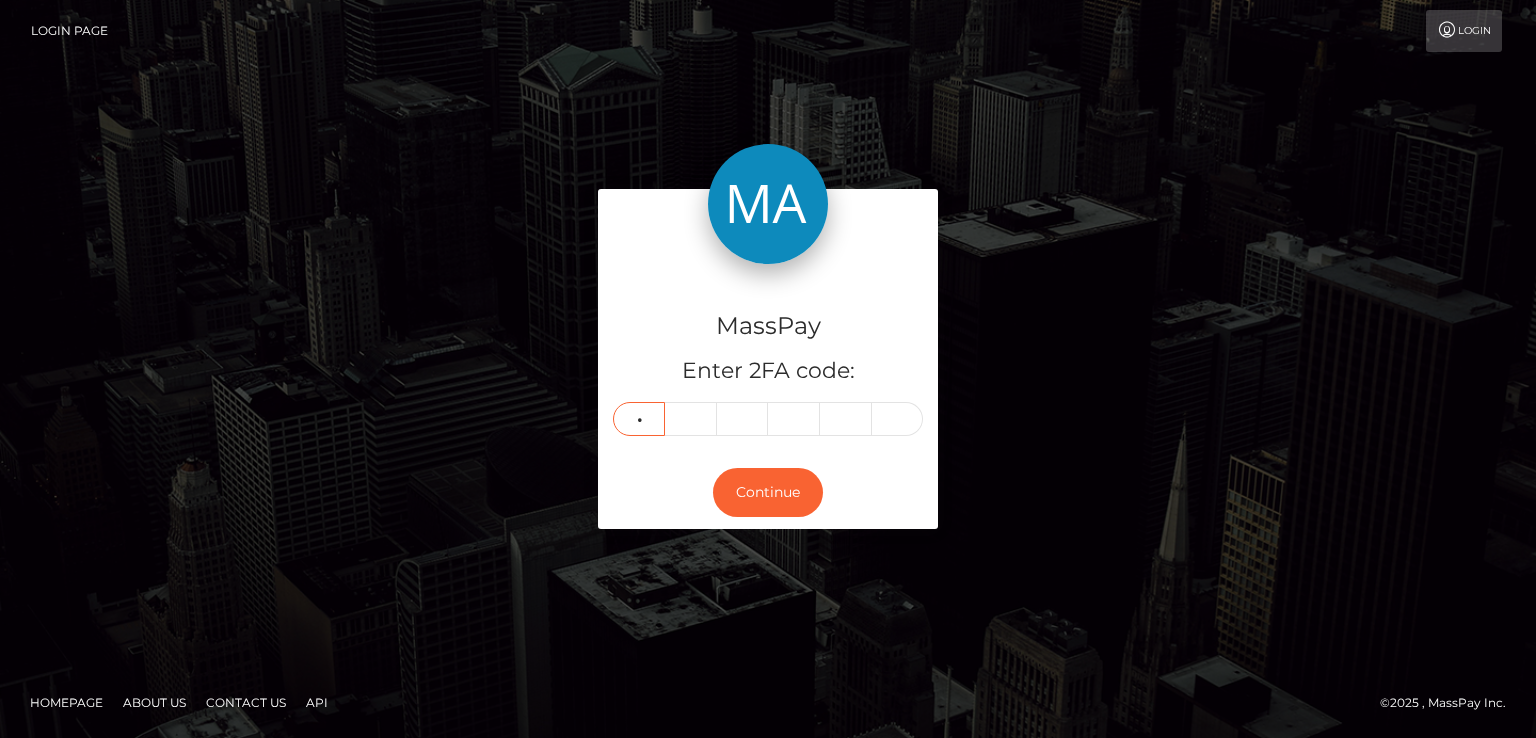 type on "4" 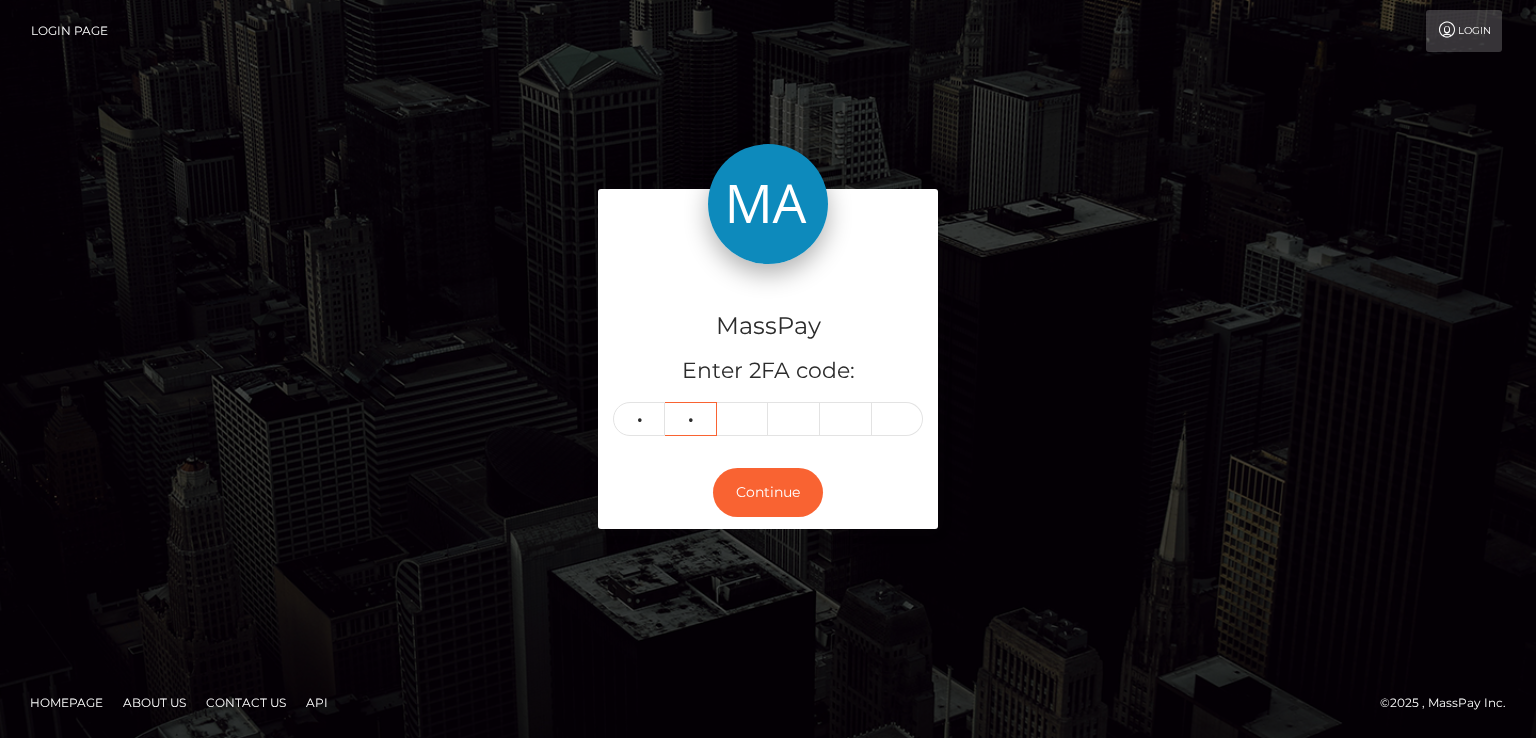 type on "4" 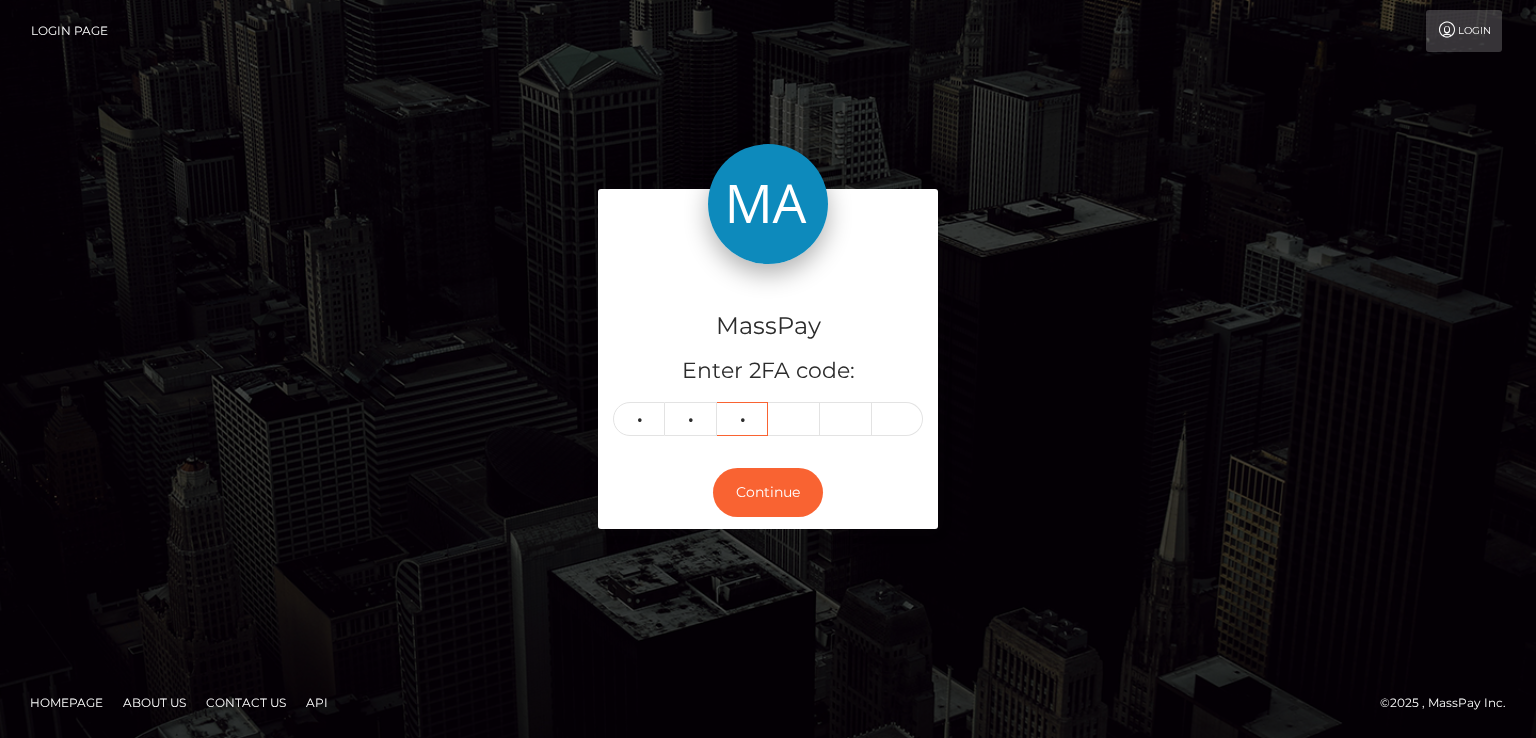 type on "2" 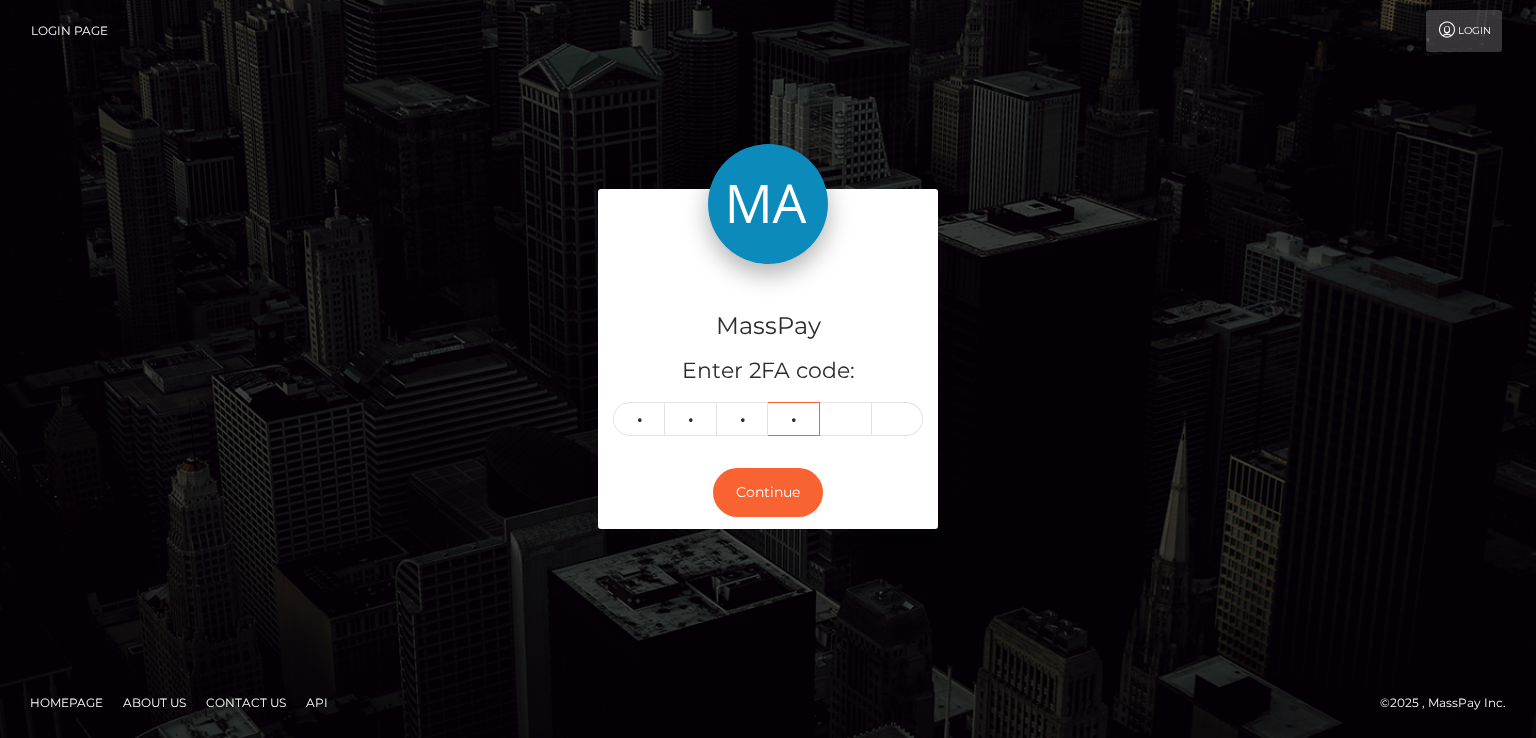 type on "7" 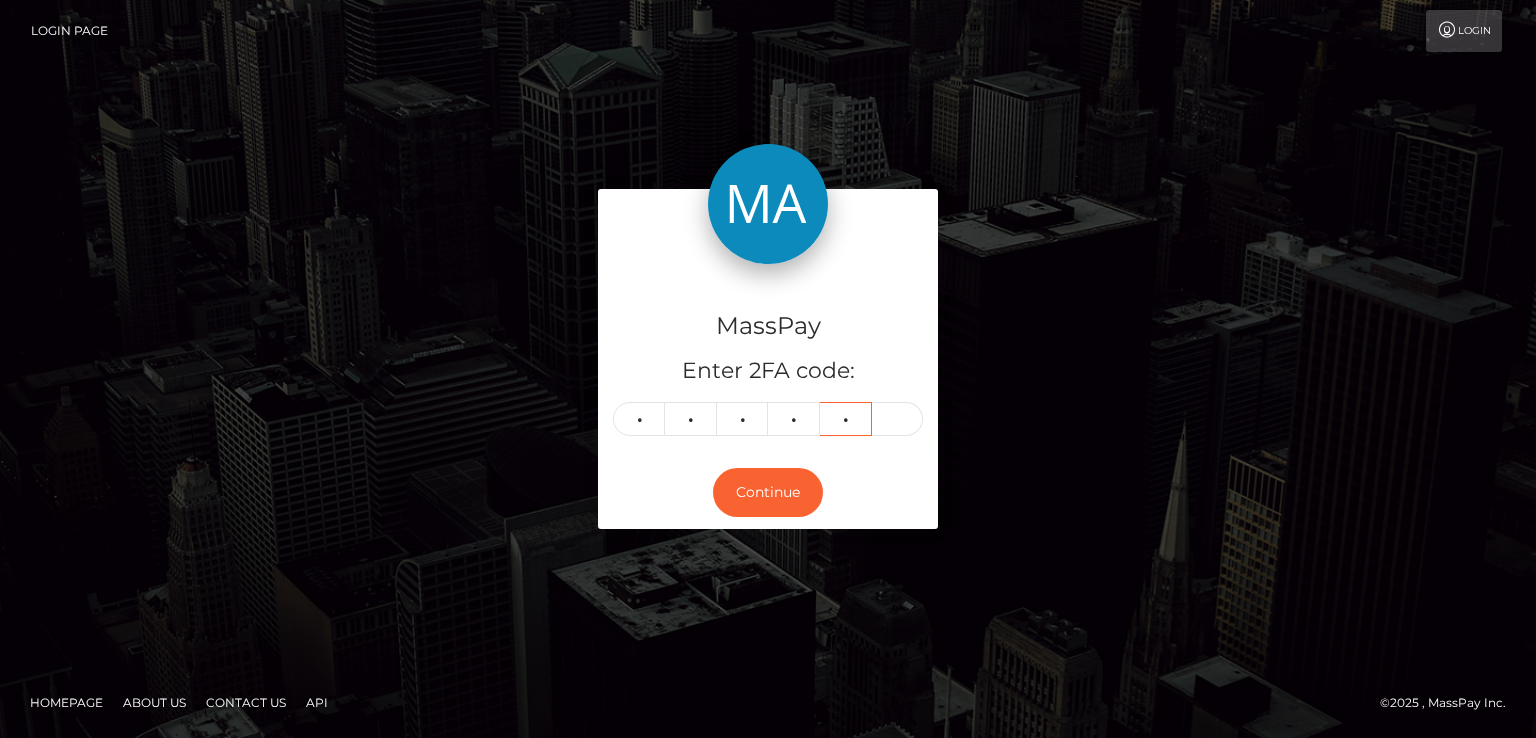 type on "1" 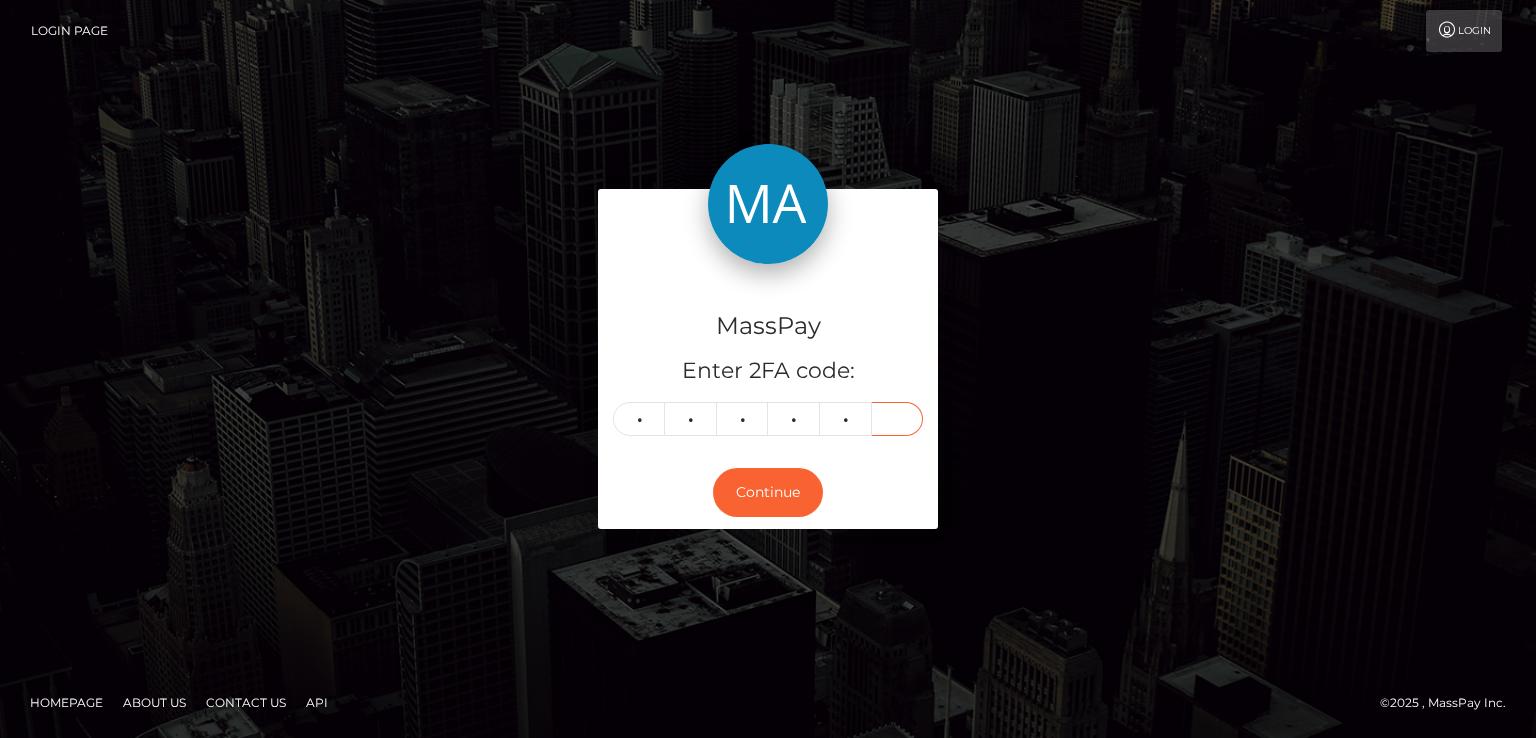 type on "5" 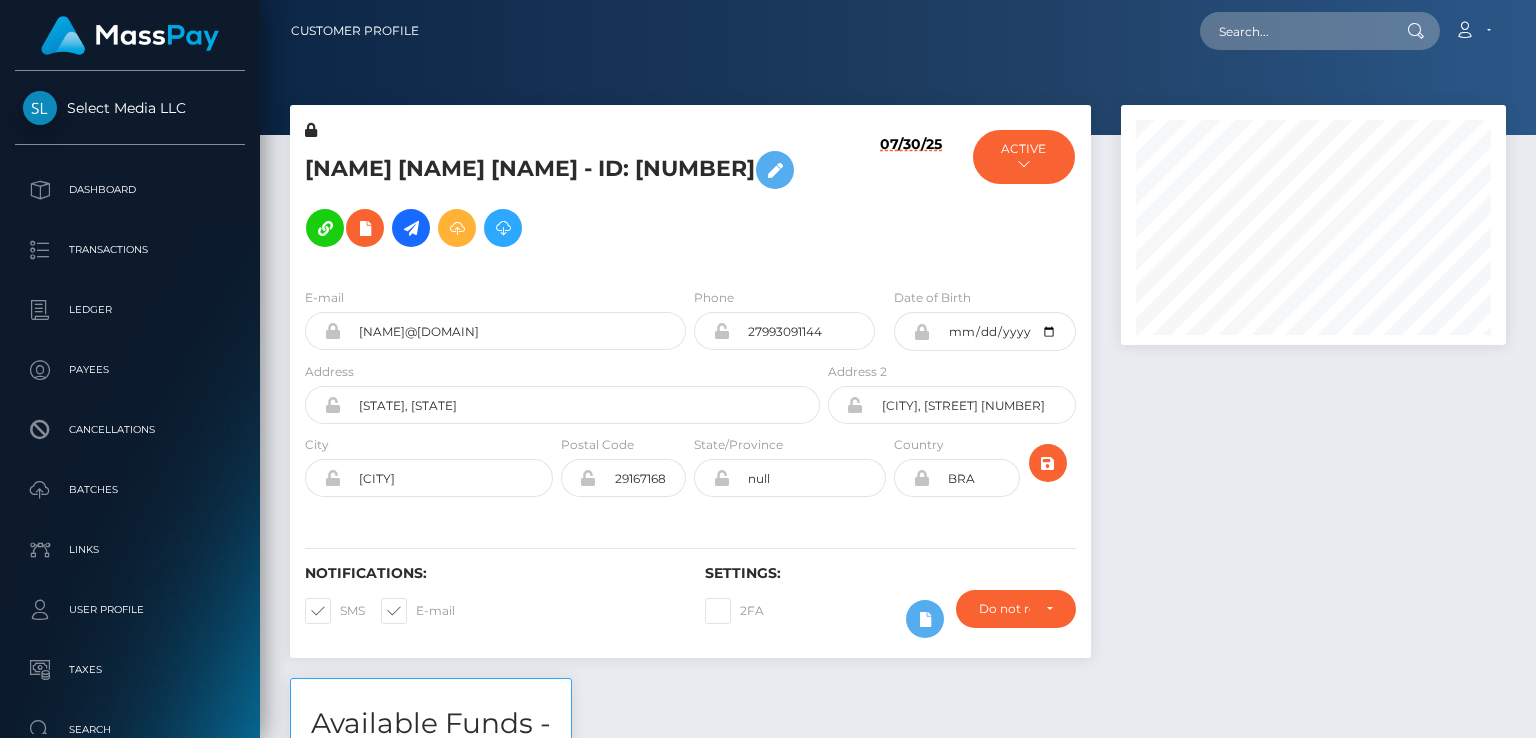 scroll, scrollTop: 0, scrollLeft: 0, axis: both 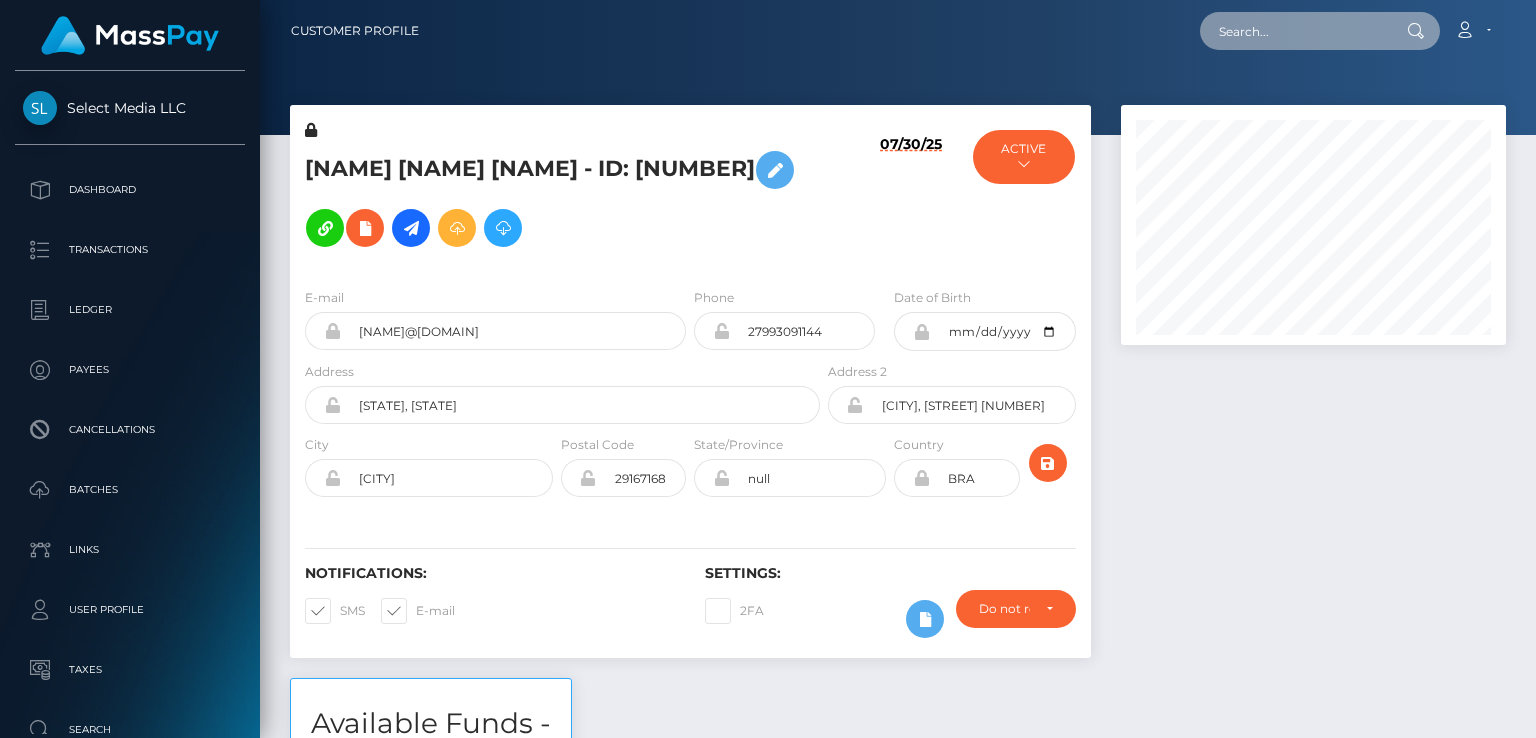 paste on "Alejandro758301" 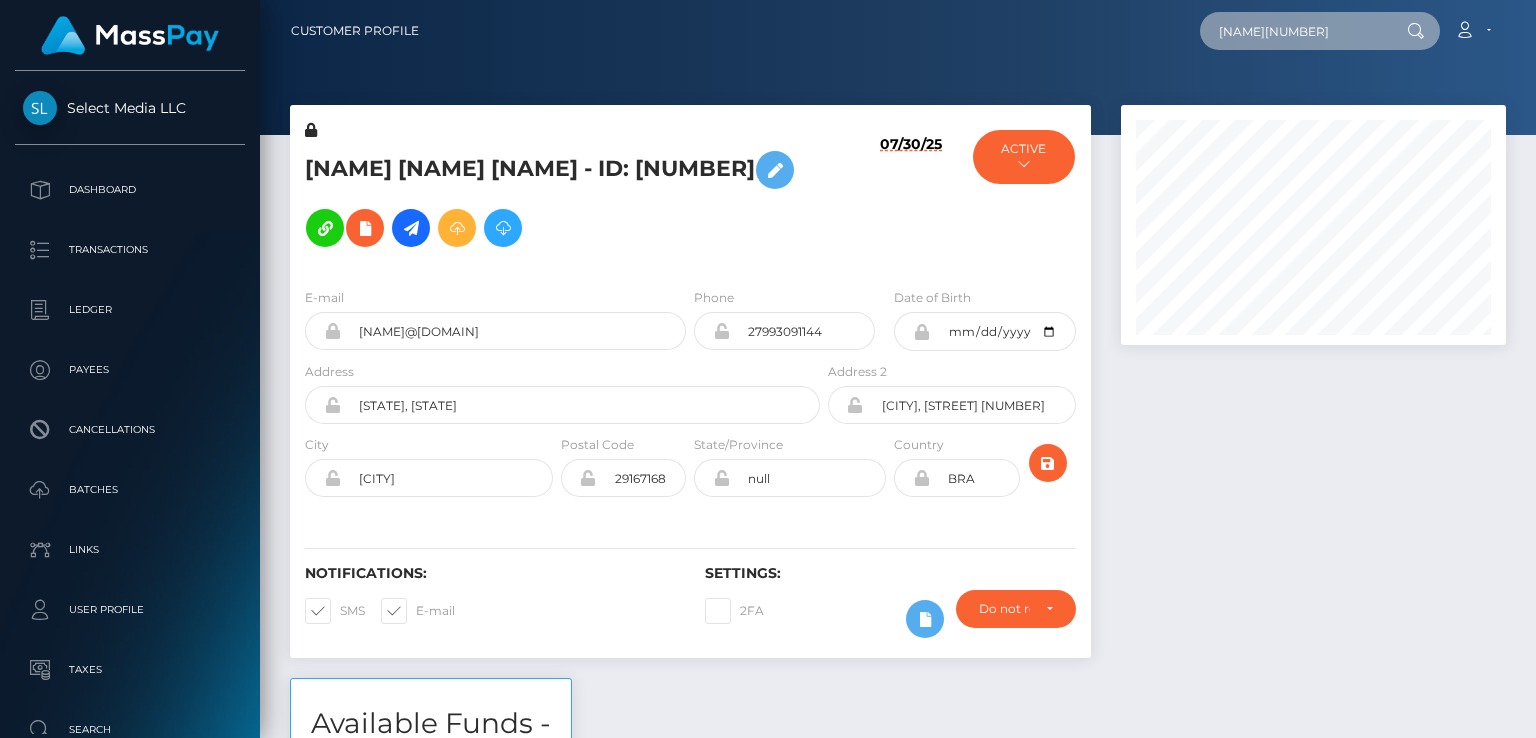 type on "Alejandro758301" 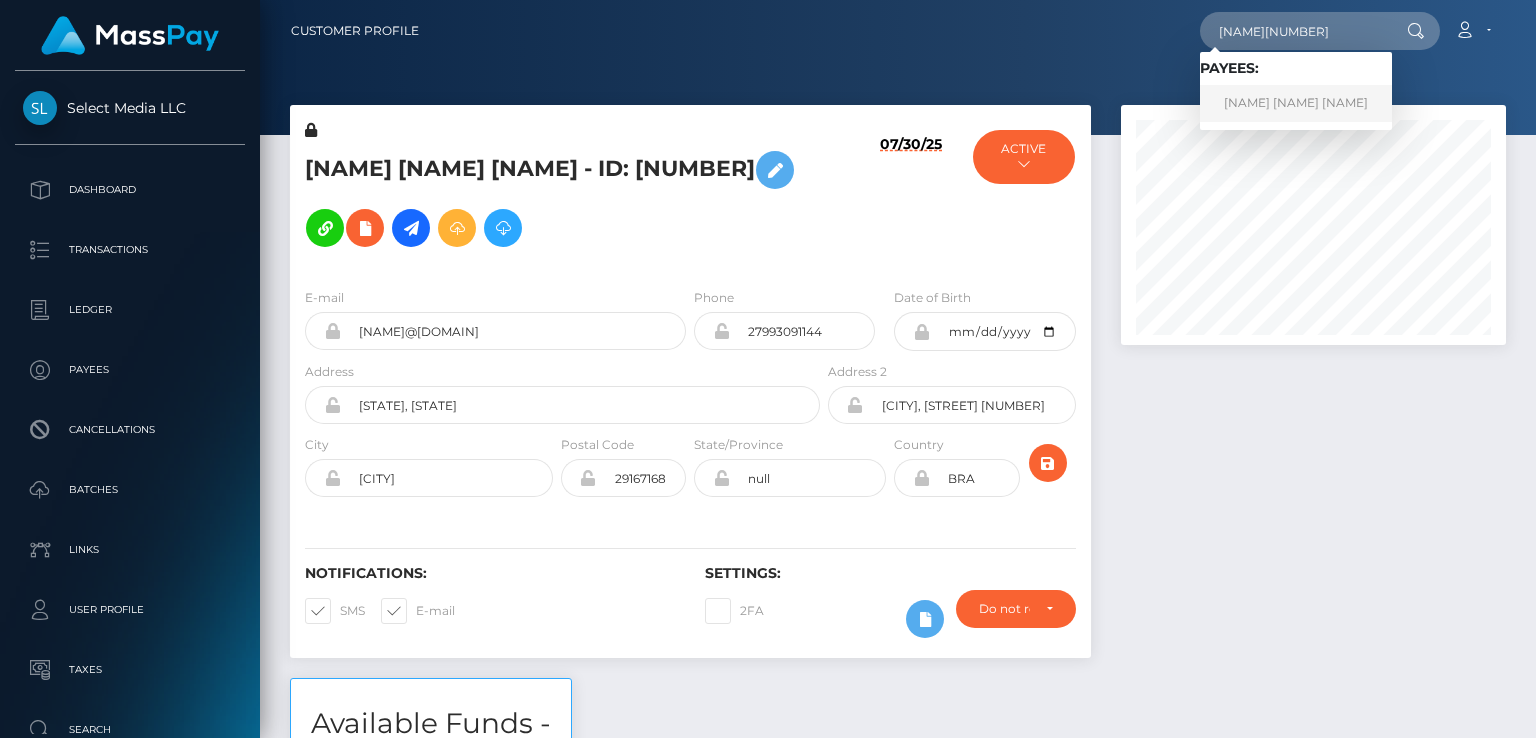 click on "Alejandro  Gomez Martinez" at bounding box center (1296, 103) 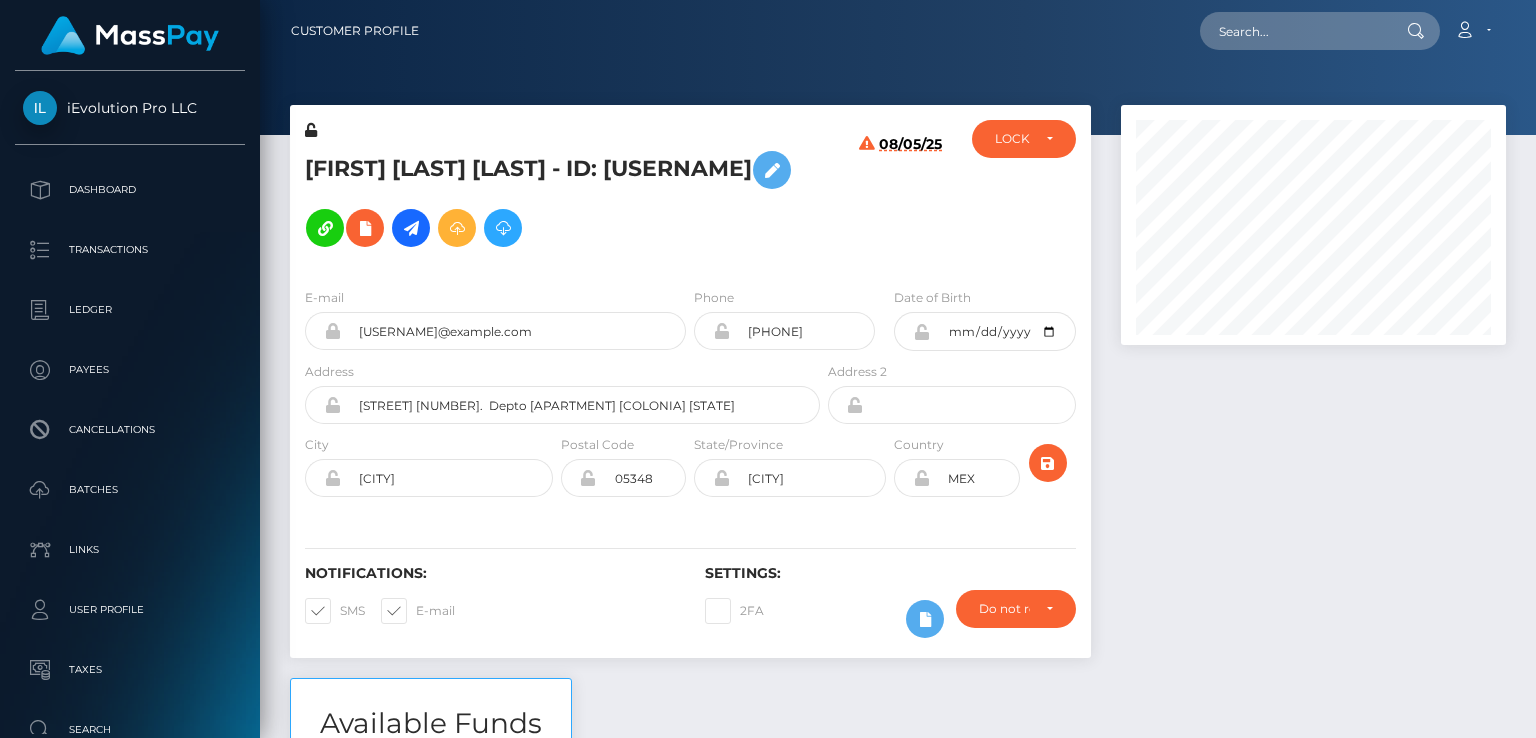 scroll, scrollTop: 0, scrollLeft: 0, axis: both 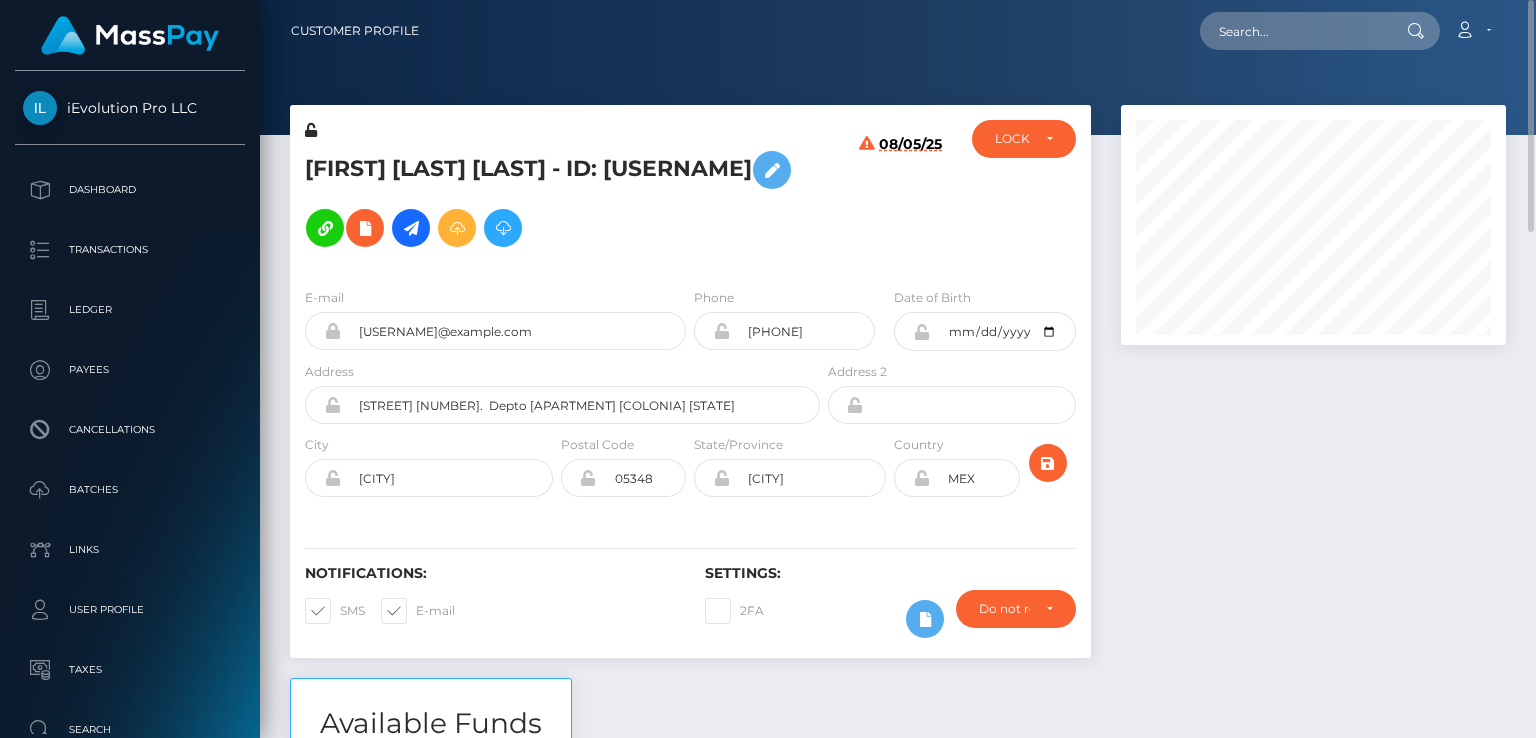 click on "[FIRST] [LAST] [LAST]
- ID: [USERNAME]" at bounding box center [557, 199] 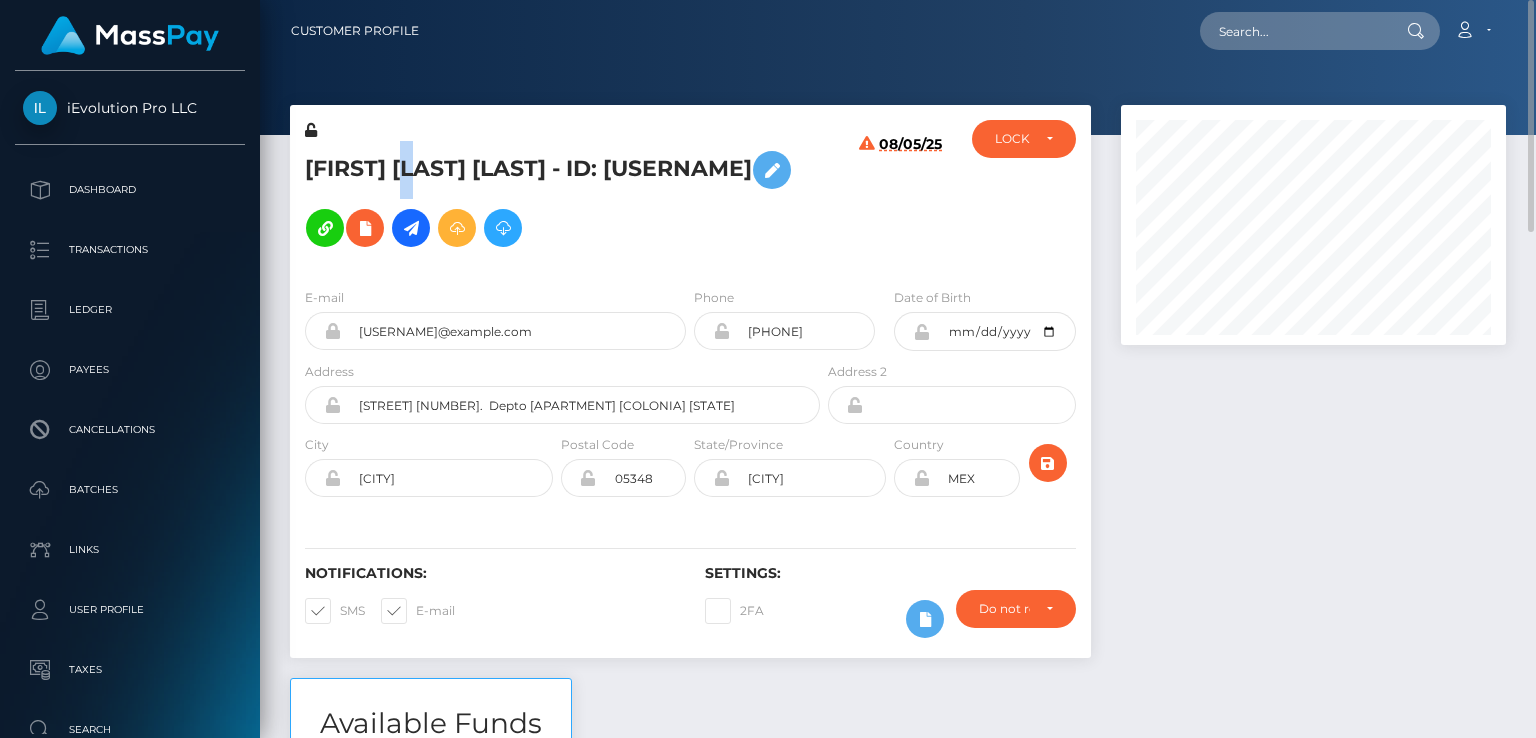 click on "[FIRST] [LAST] [LAST]
- ID: [USERNAME]" at bounding box center [557, 199] 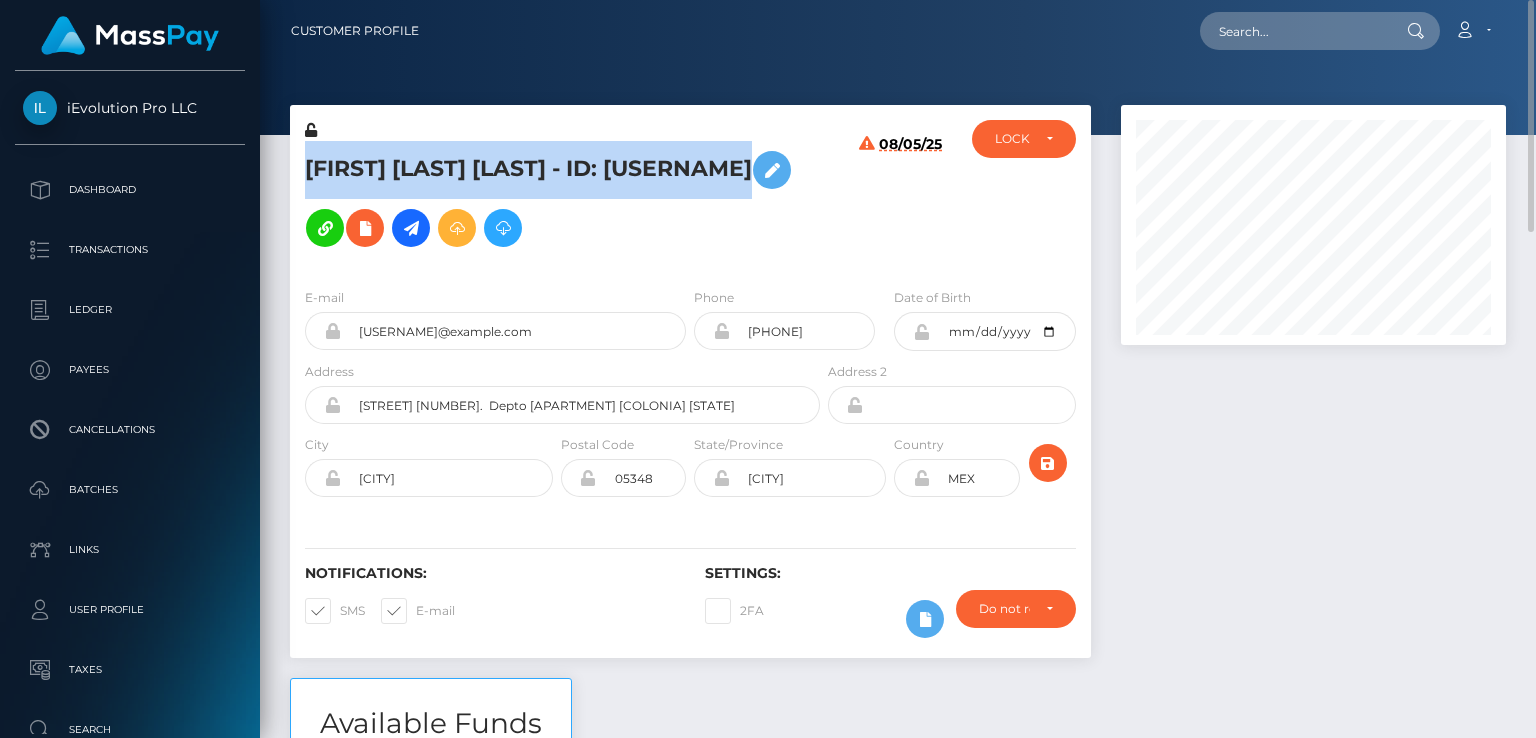 copy on "[FIRST] [LAST] [LAST]
- ID: [USERNAME]" 